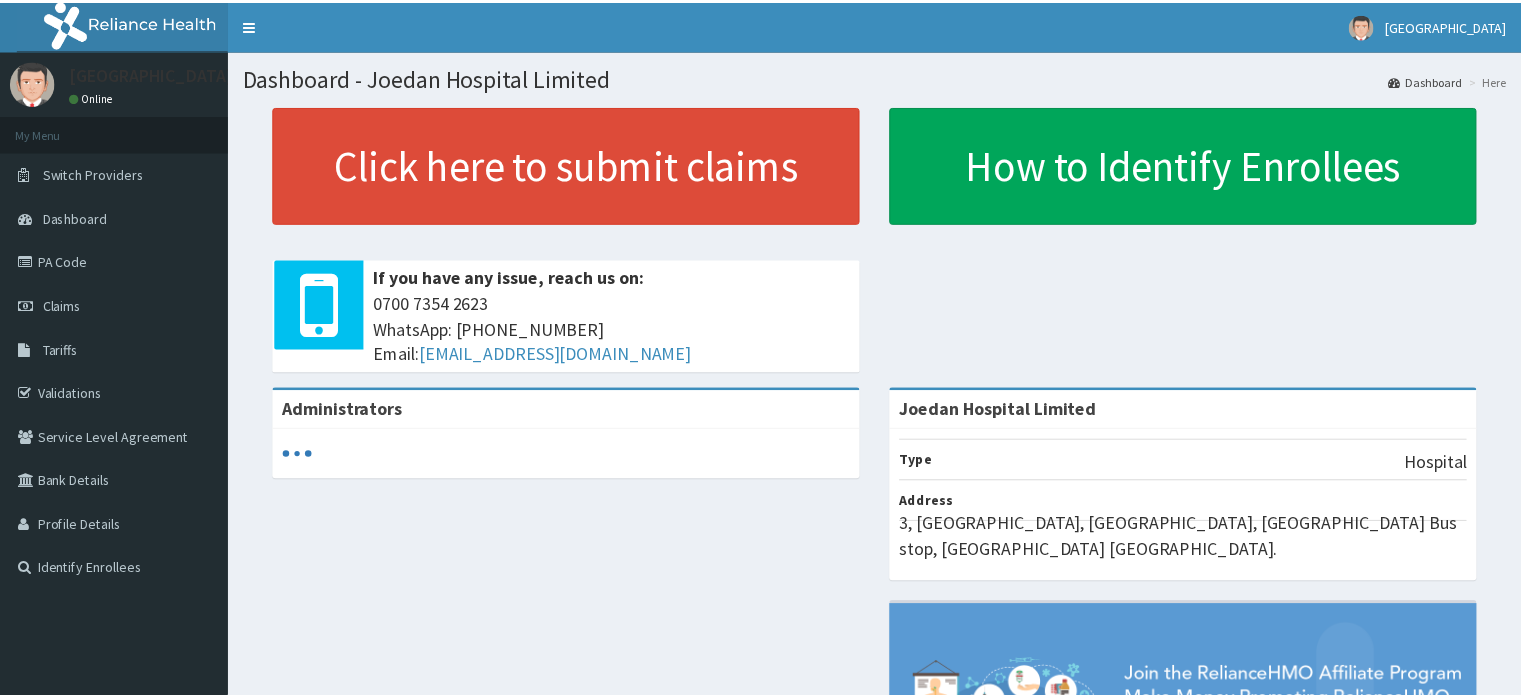 scroll, scrollTop: 0, scrollLeft: 0, axis: both 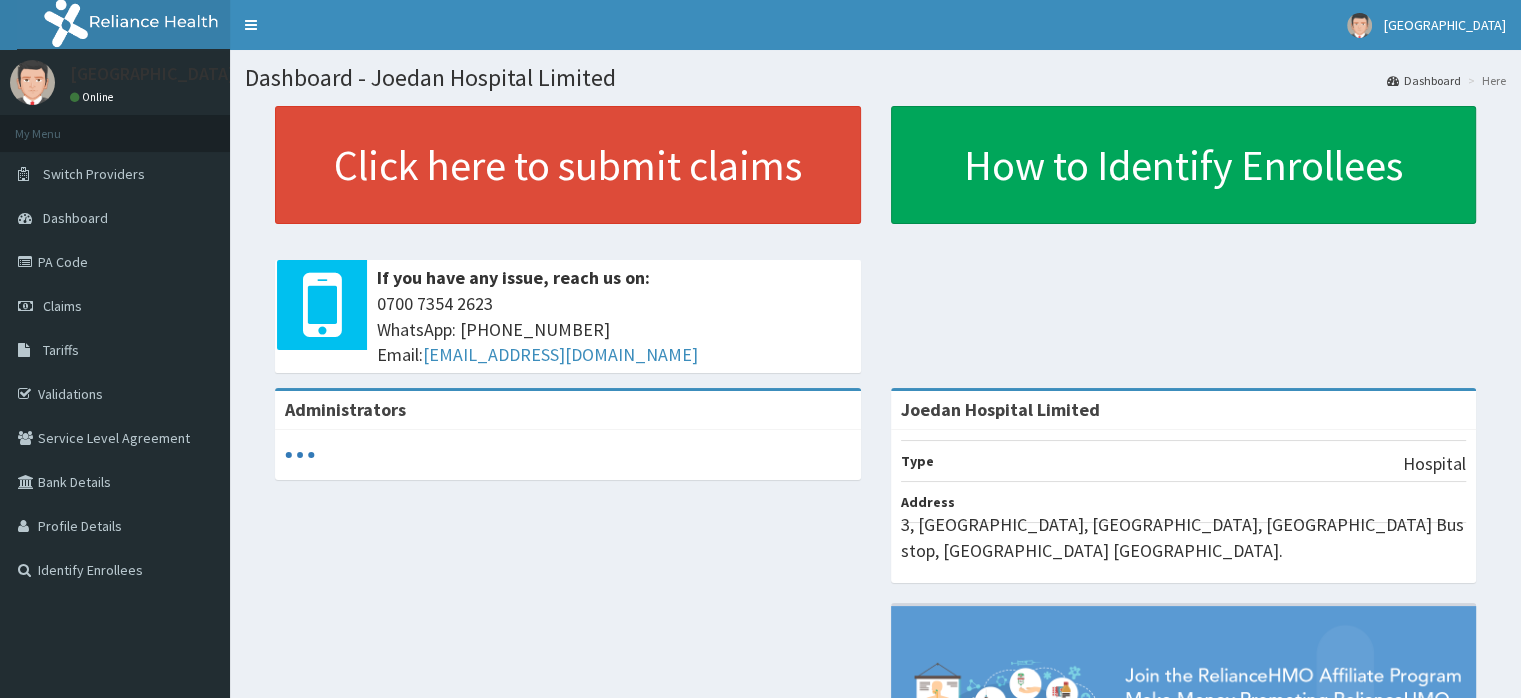 click on "PA Code" at bounding box center [115, 262] 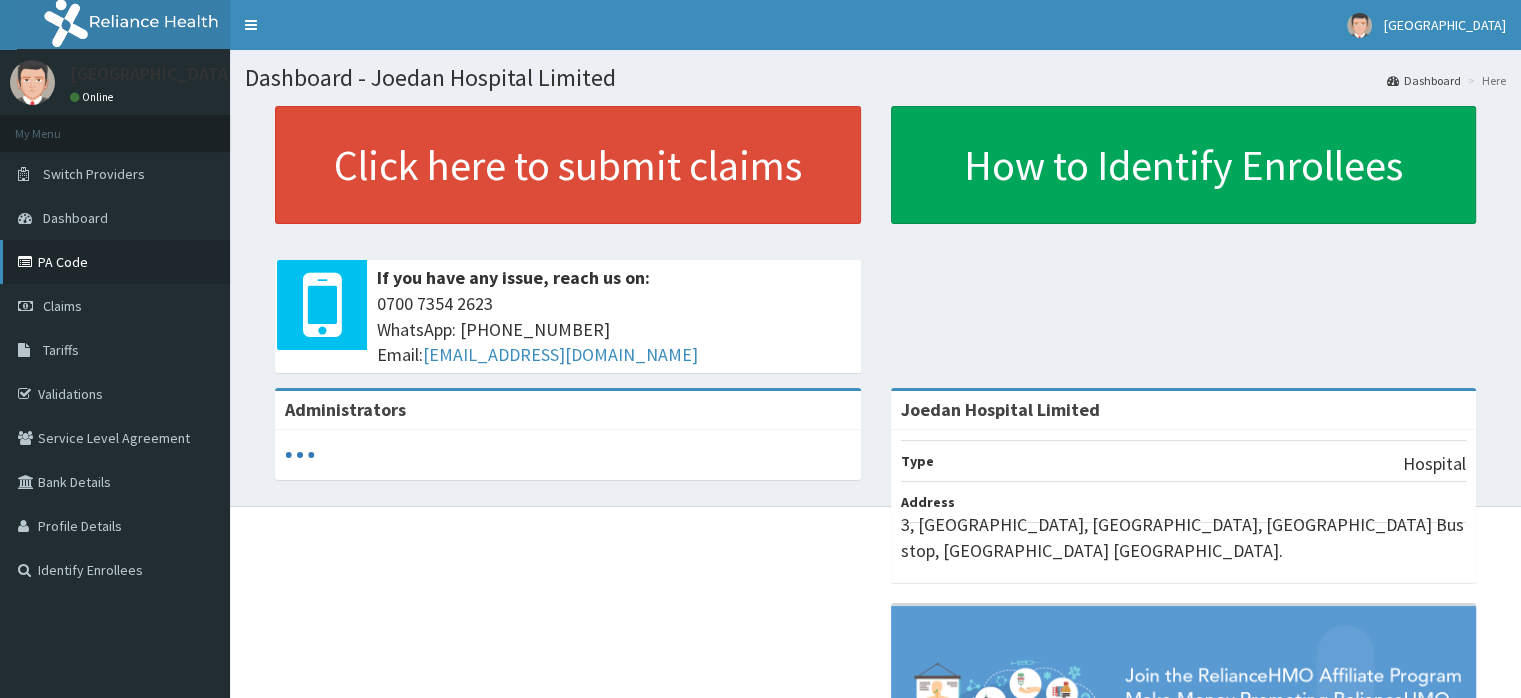 scroll, scrollTop: 0, scrollLeft: 0, axis: both 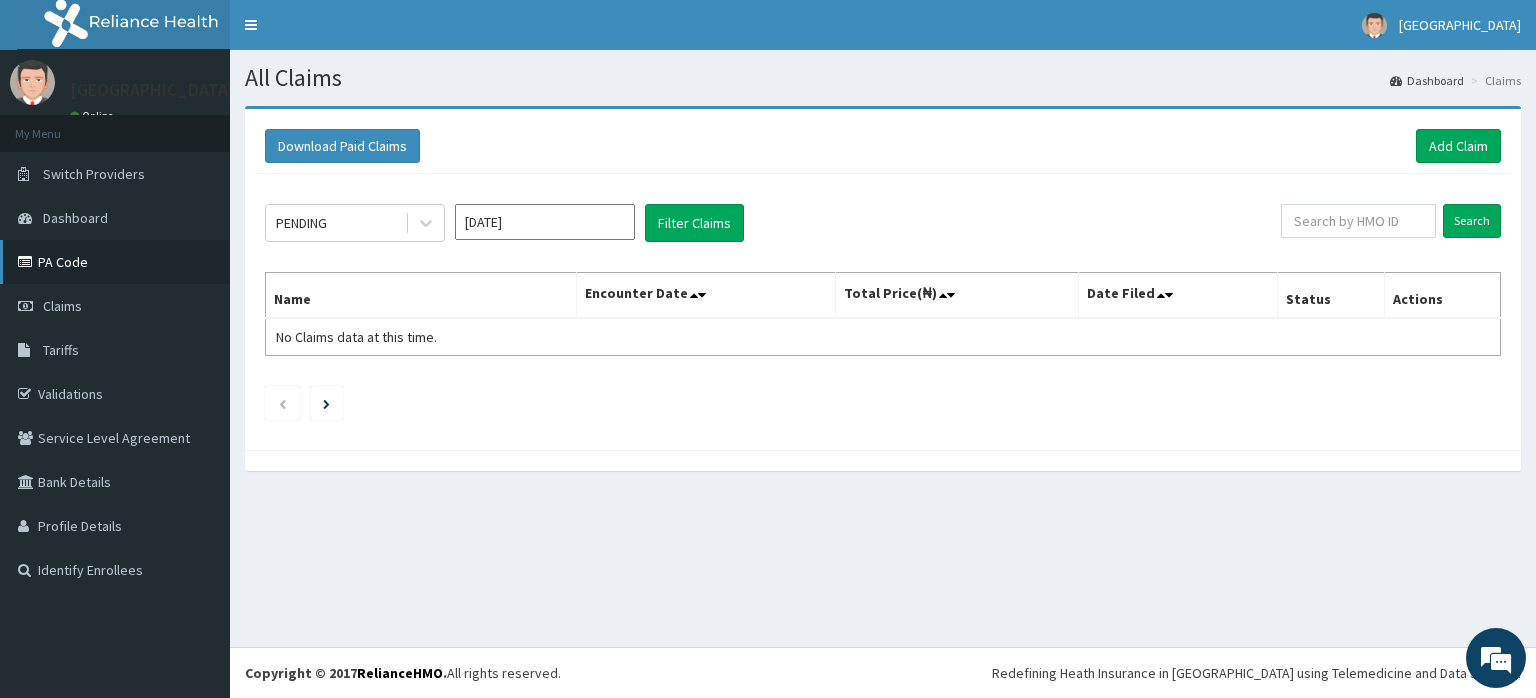 click on "PA Code" at bounding box center (115, 262) 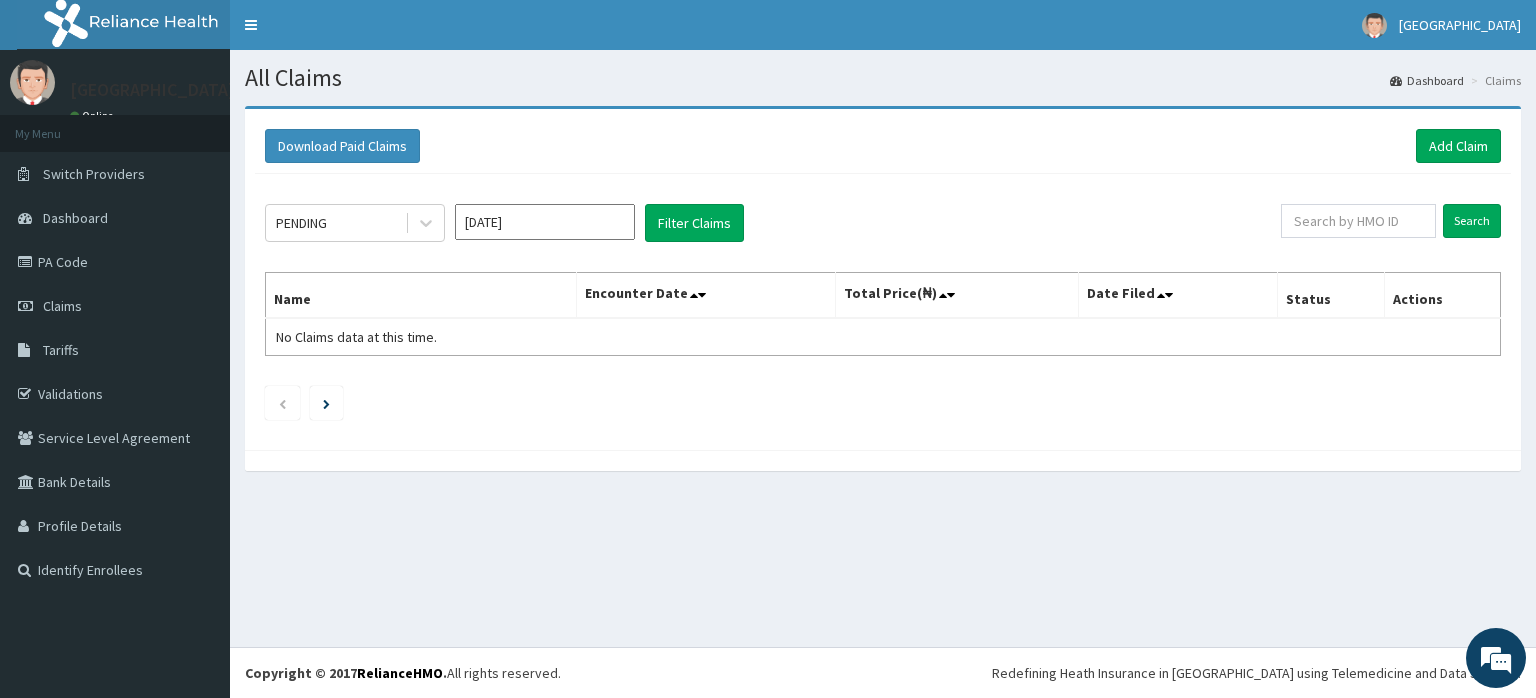 scroll, scrollTop: 0, scrollLeft: 0, axis: both 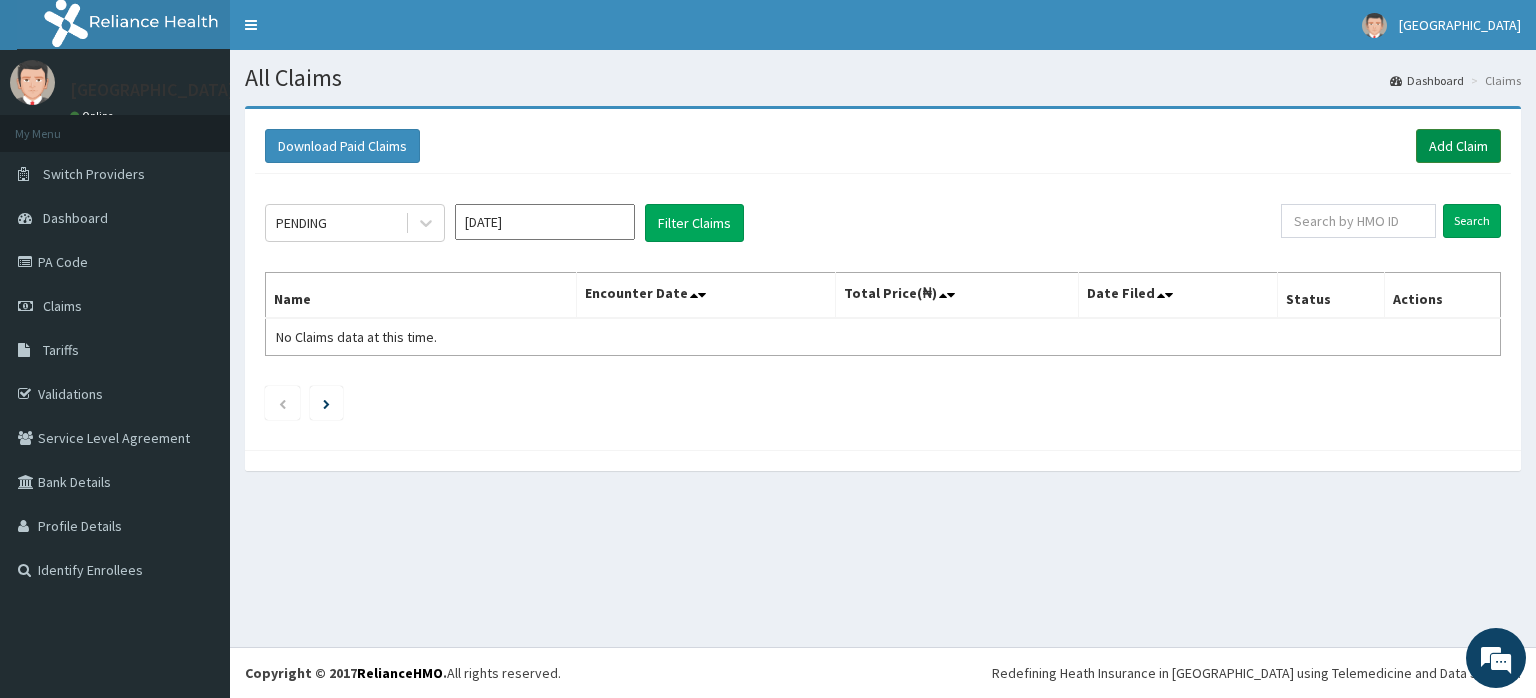 click on "Add Claim" at bounding box center (1458, 146) 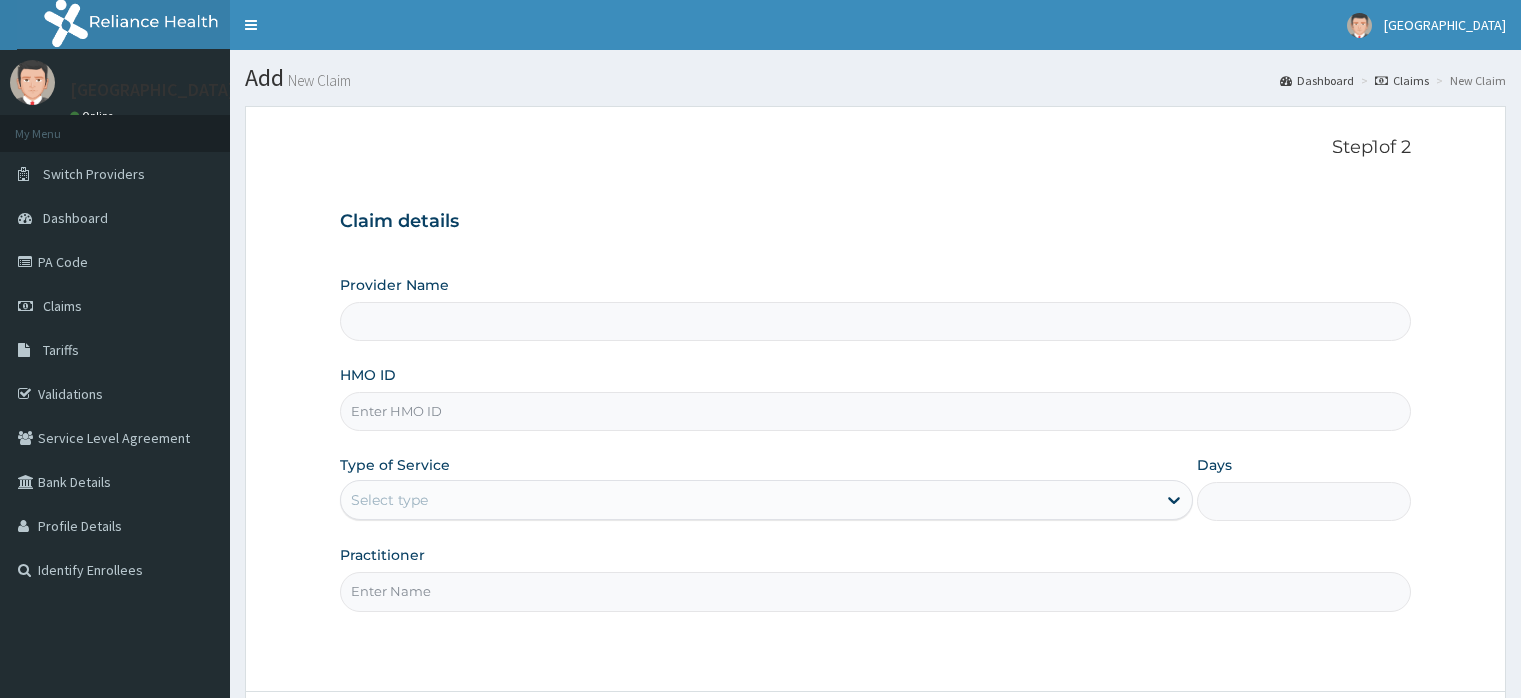 scroll, scrollTop: 0, scrollLeft: 0, axis: both 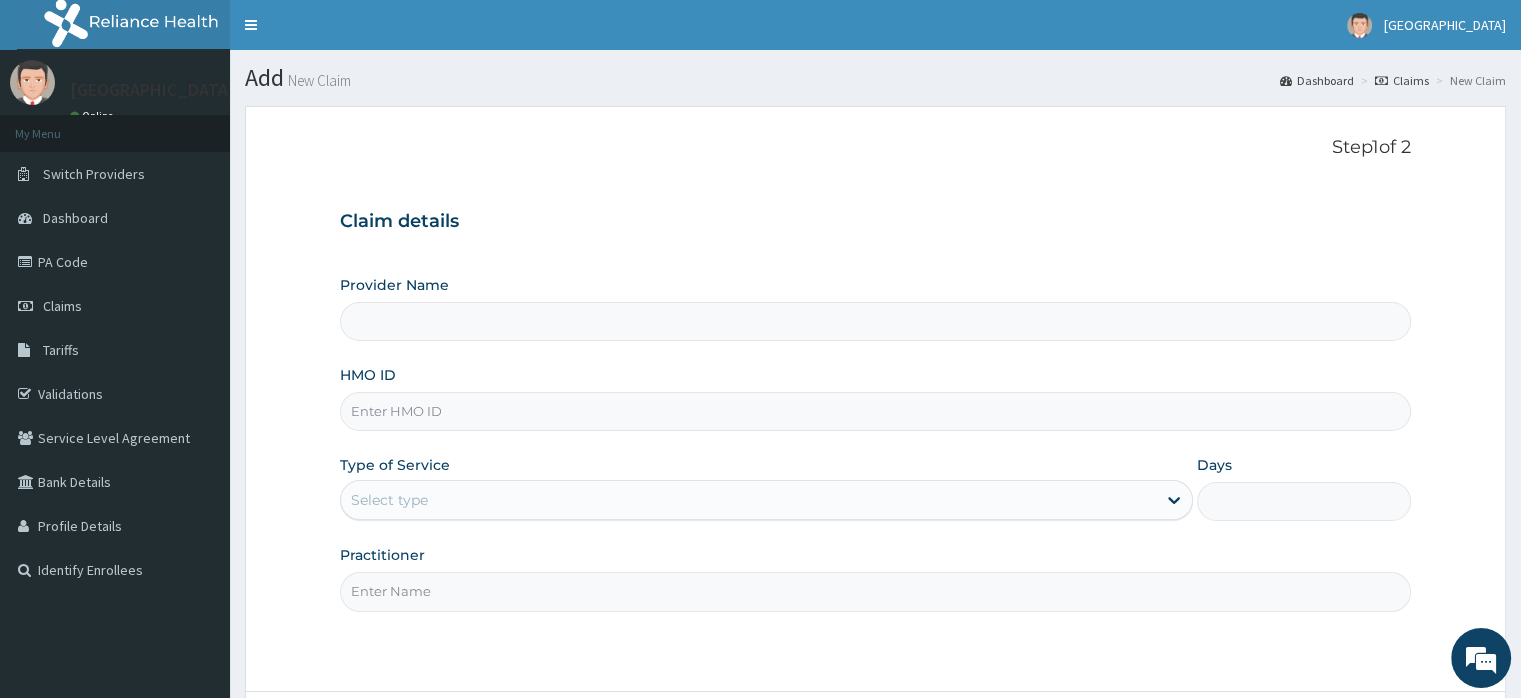 type on "Joedan Hospital Limited" 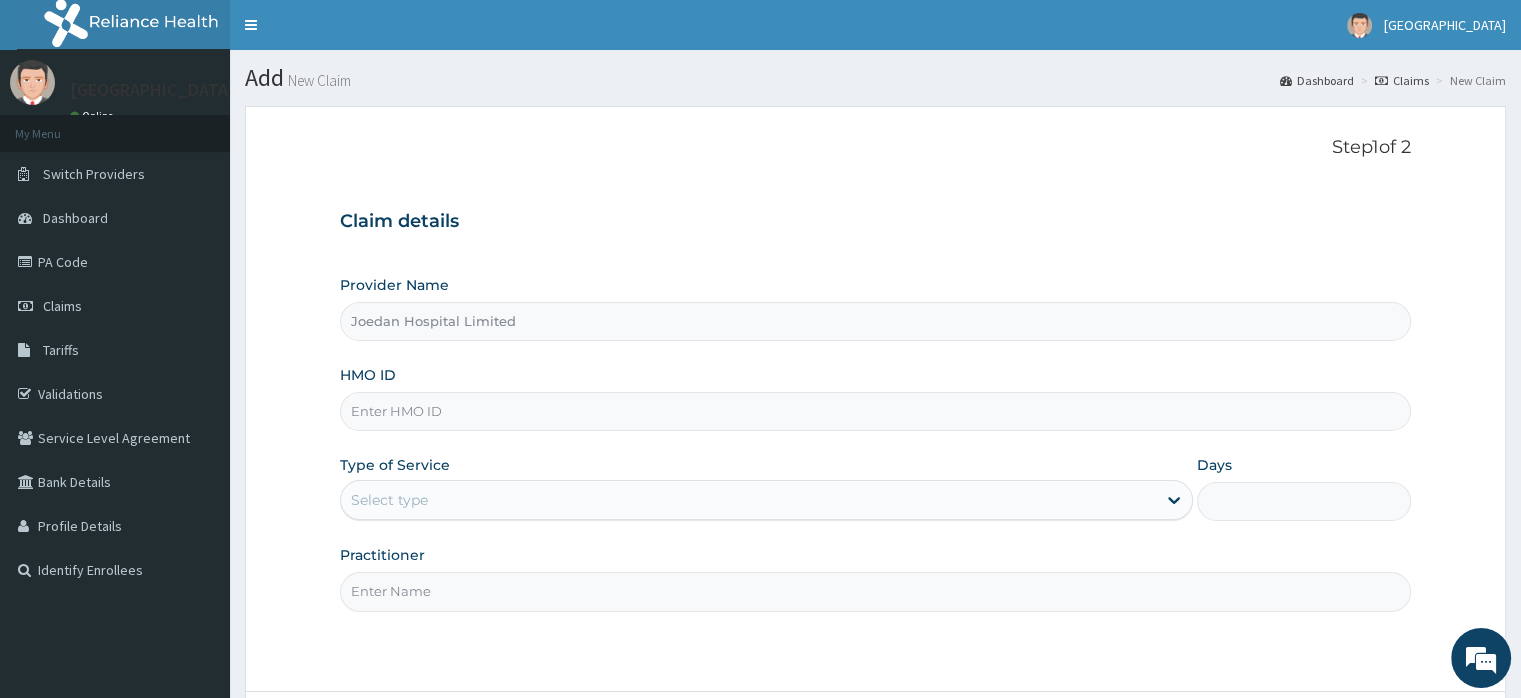scroll, scrollTop: 0, scrollLeft: 0, axis: both 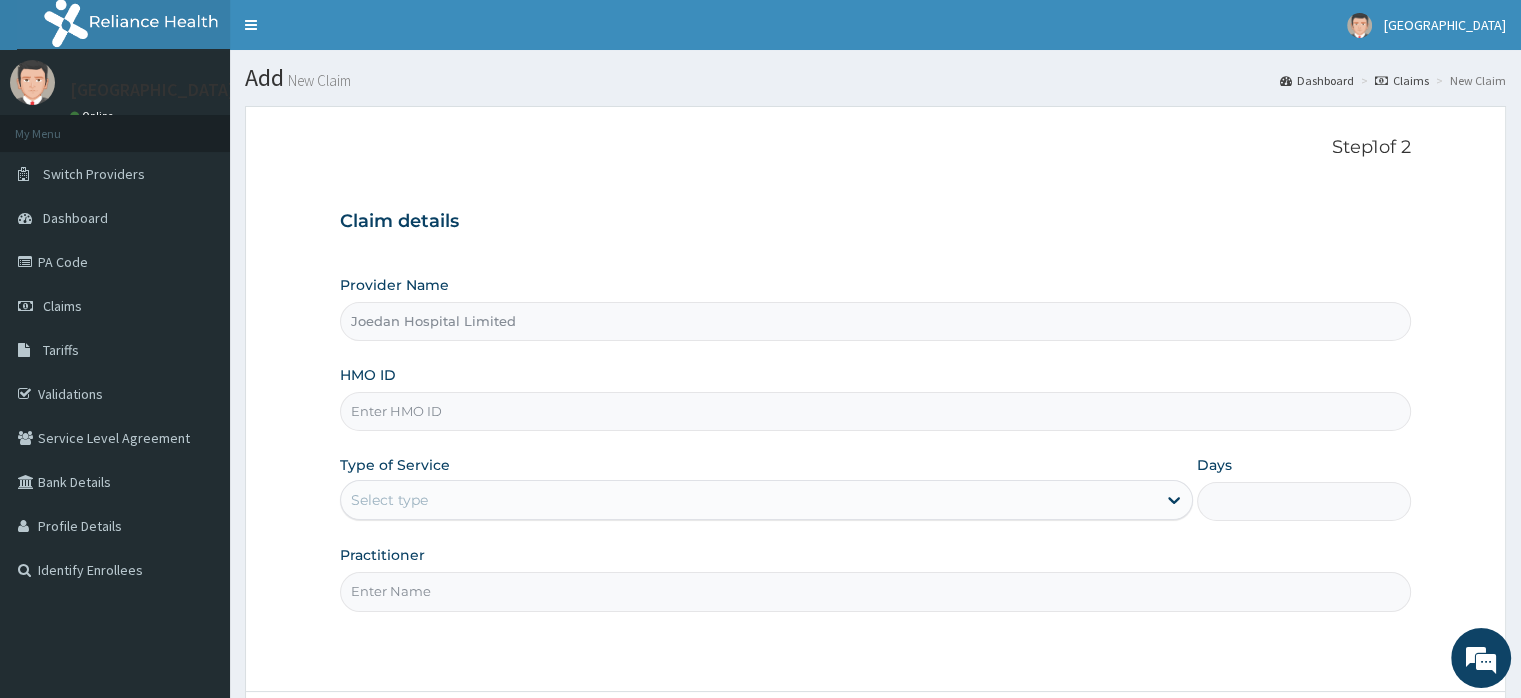 click on "HMO ID" at bounding box center [875, 411] 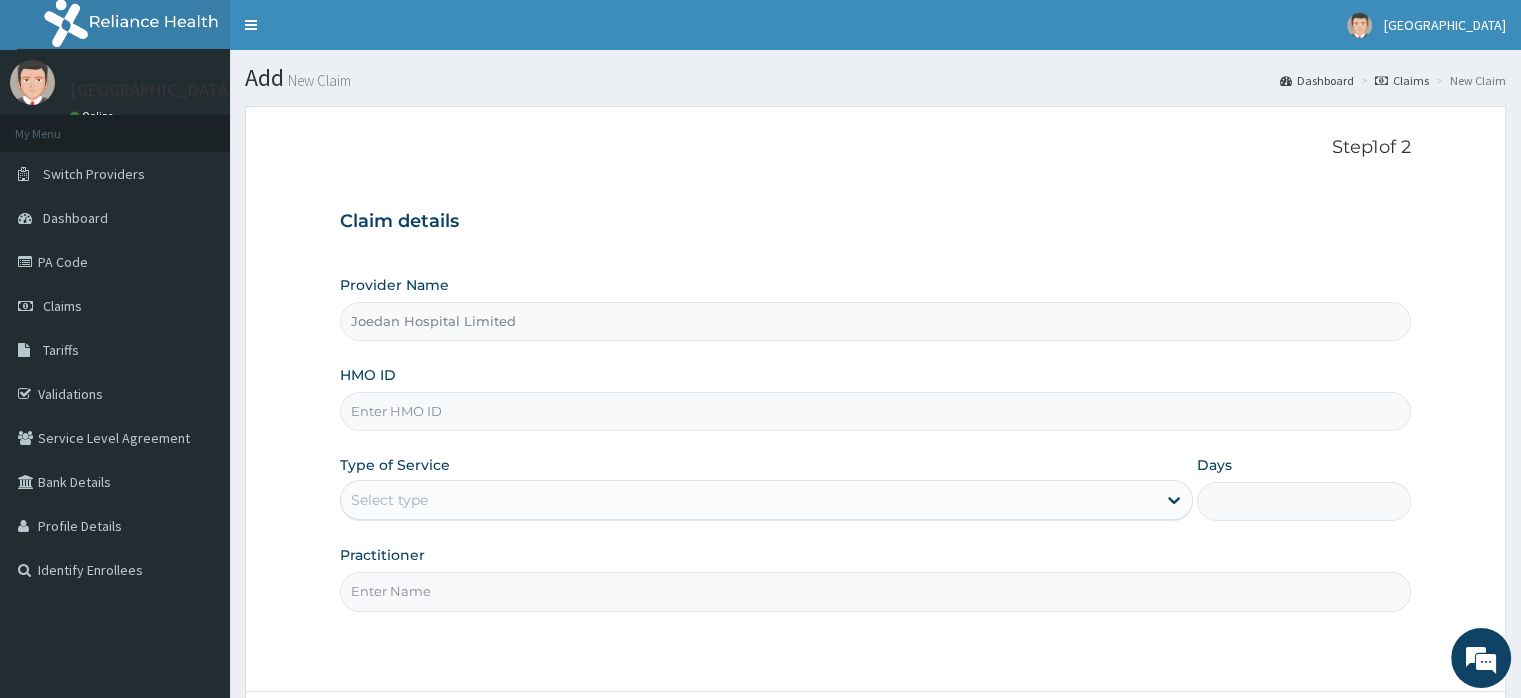 paste on "CYA/10109/A" 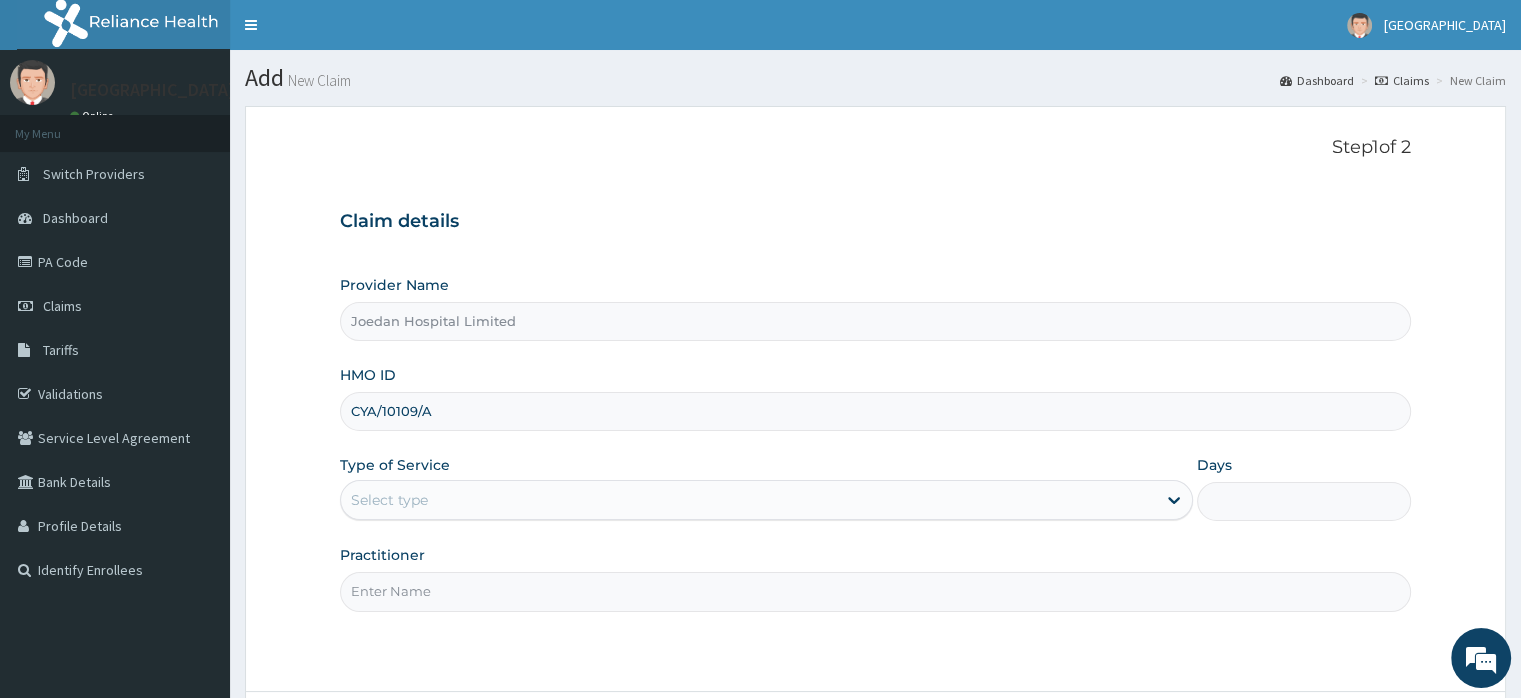 type on "CYA/10109/A" 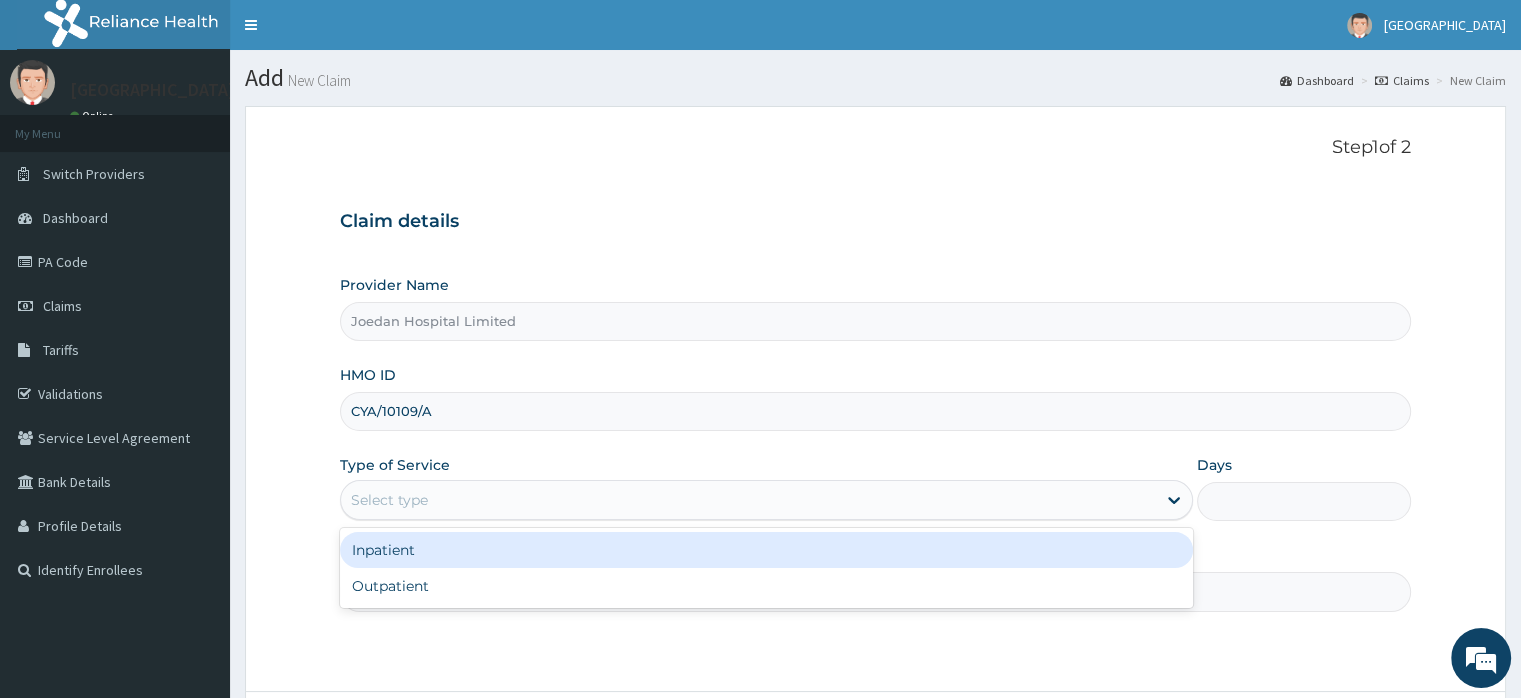 click on "Select type" at bounding box center [389, 500] 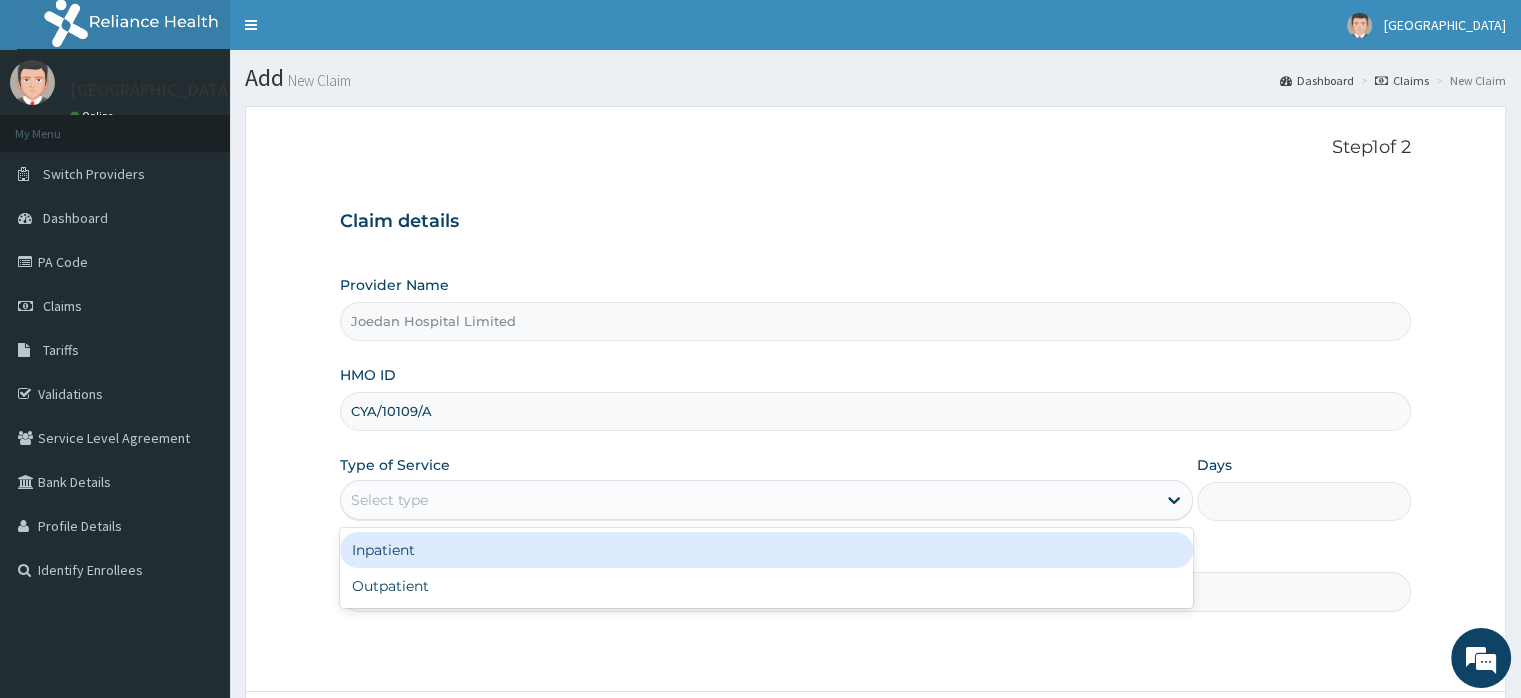 click on "Inpatient" at bounding box center (766, 550) 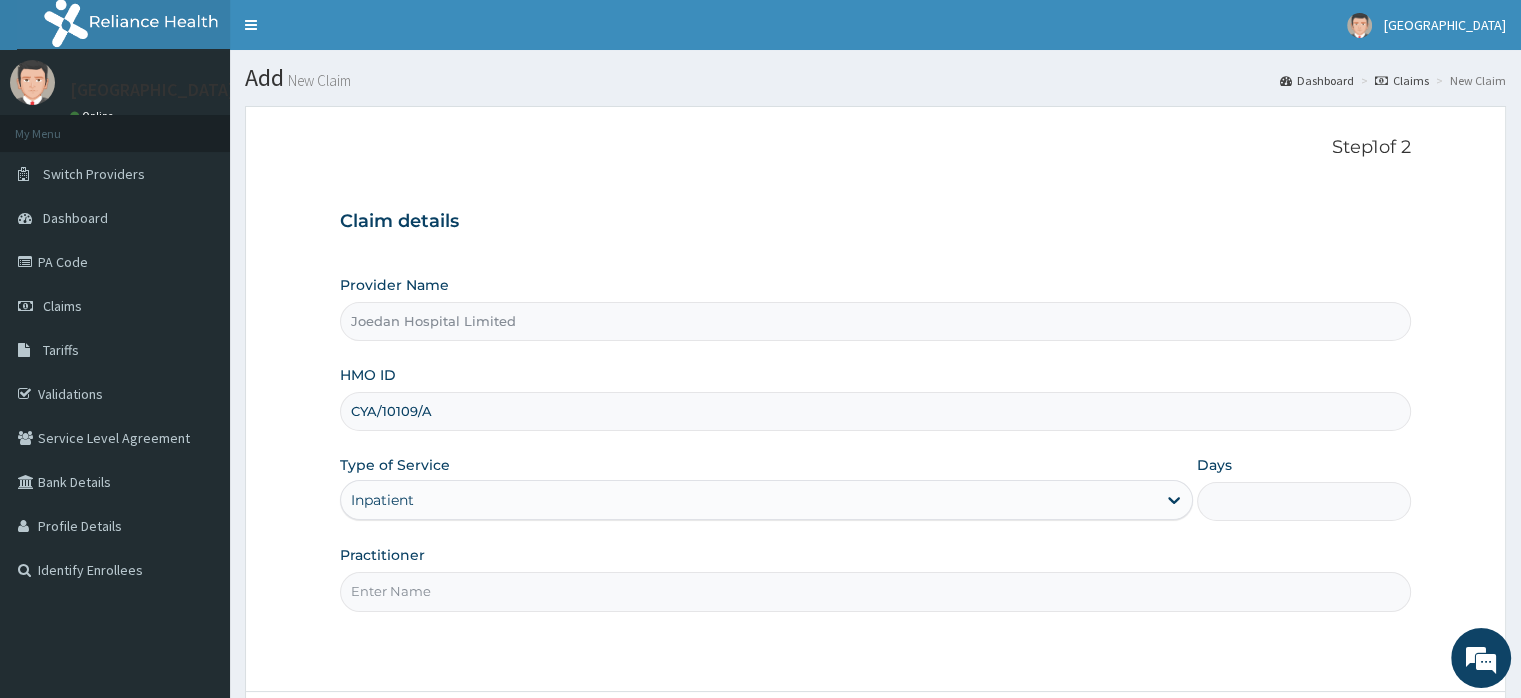 click on "Practitioner" at bounding box center (875, 591) 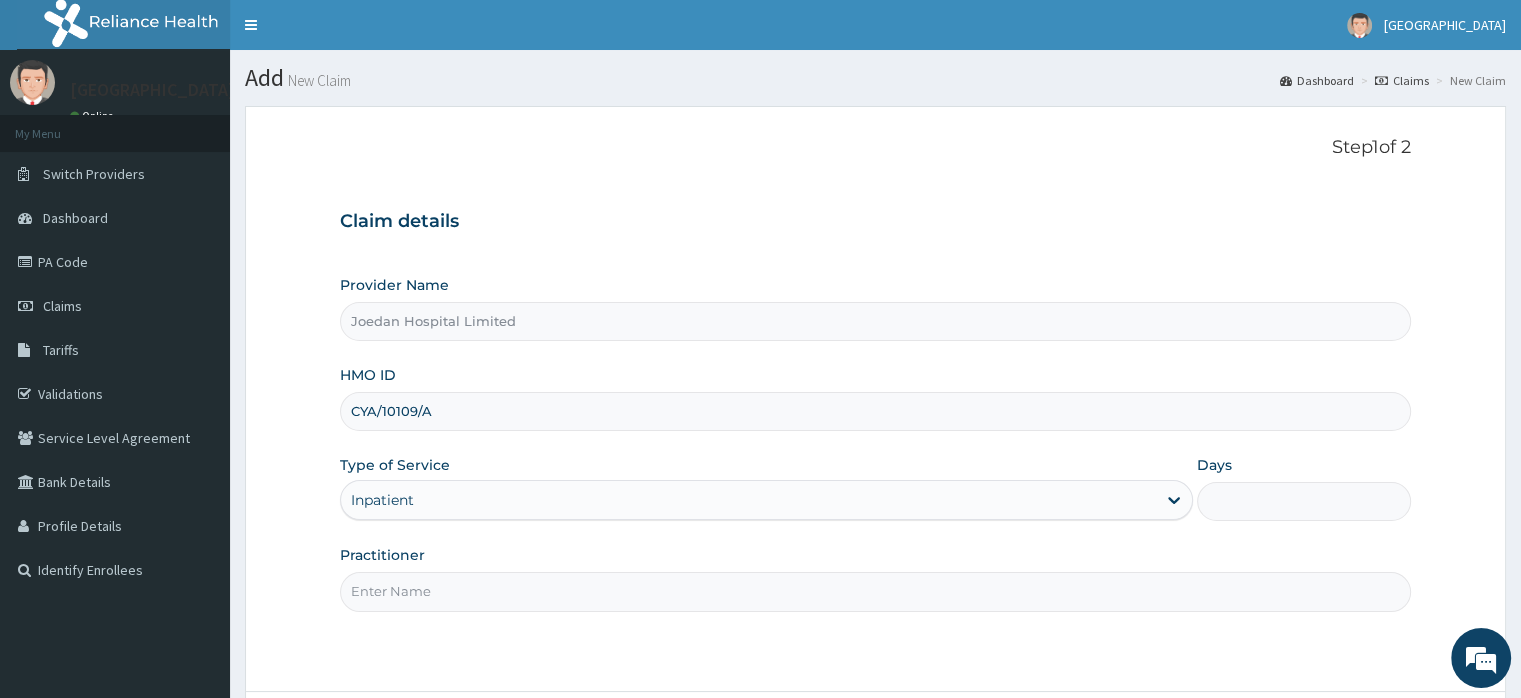 type on "Dr Ibegbu  Chukwuemeka" 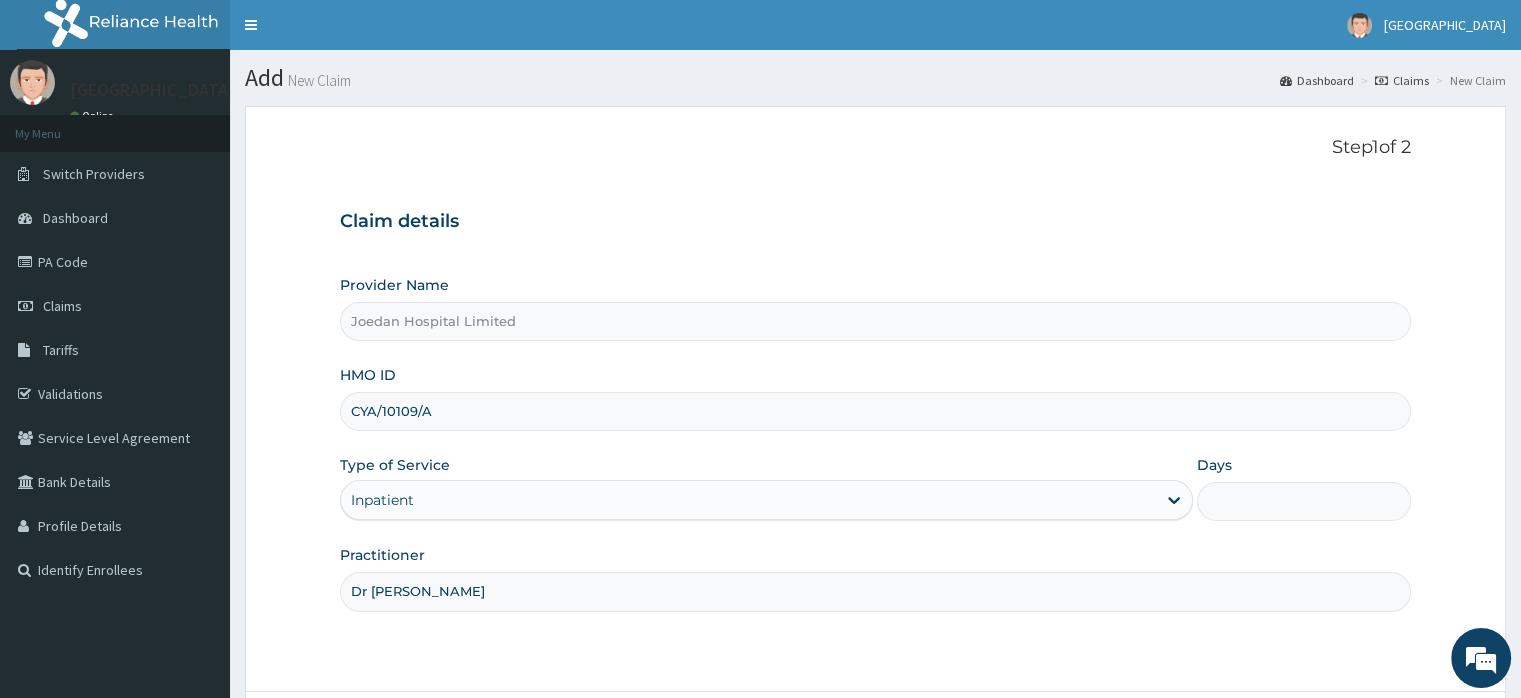 click on "Days" at bounding box center (1303, 501) 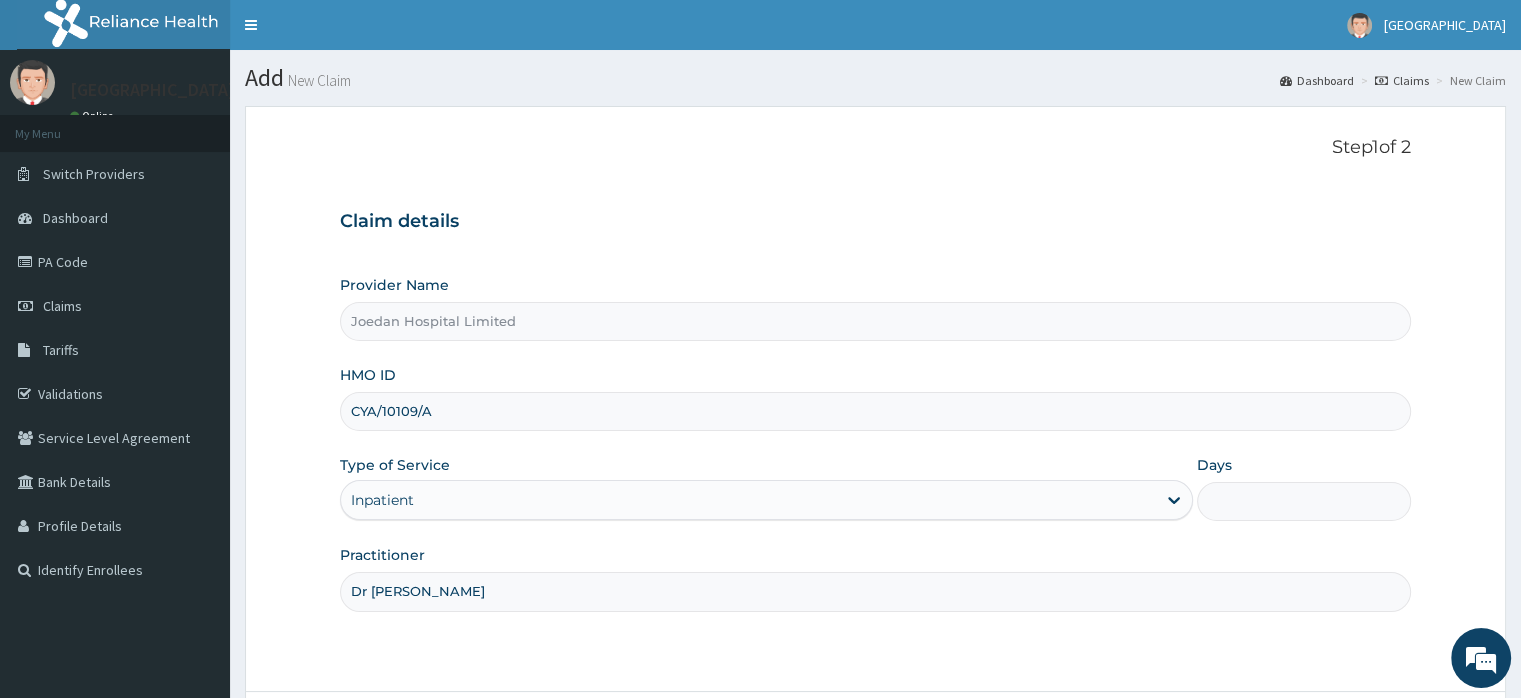 type on "2" 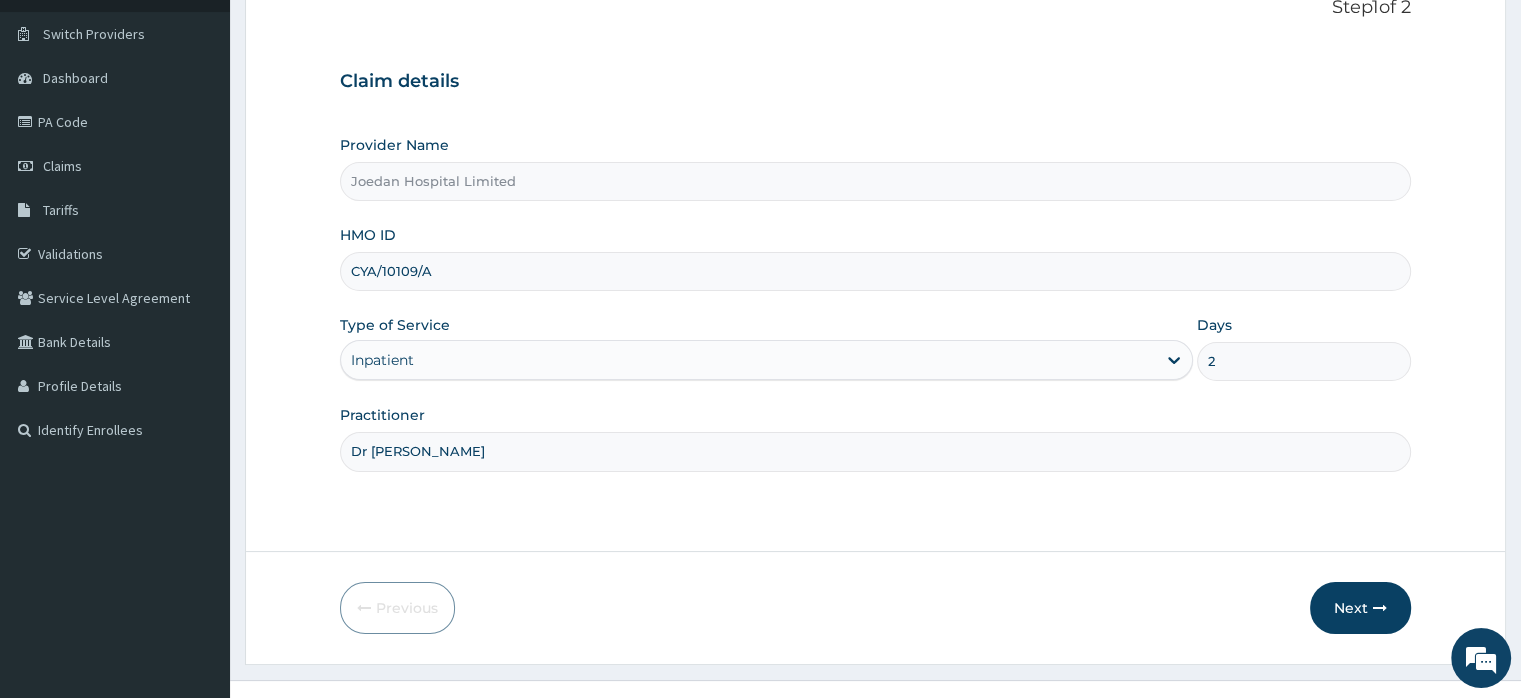 scroll, scrollTop: 172, scrollLeft: 0, axis: vertical 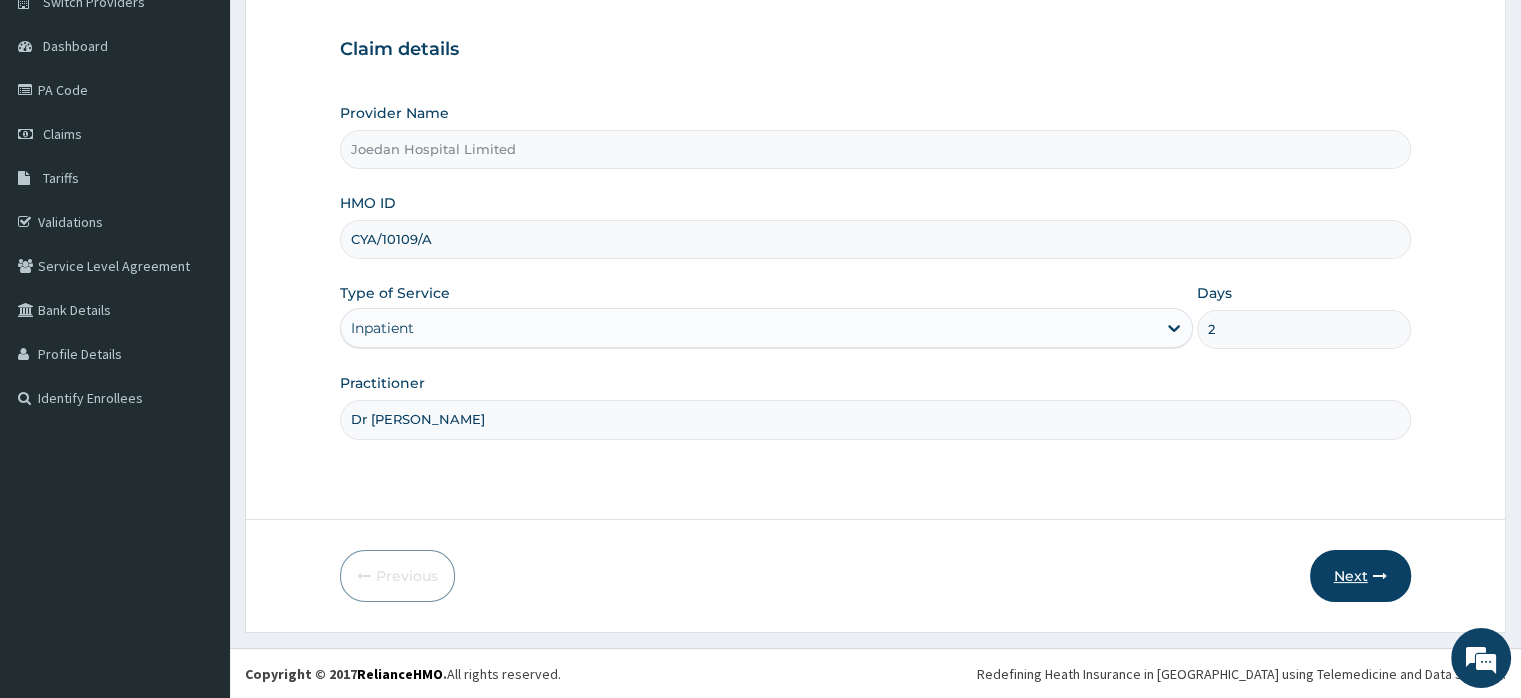 click on "Next" at bounding box center (1360, 576) 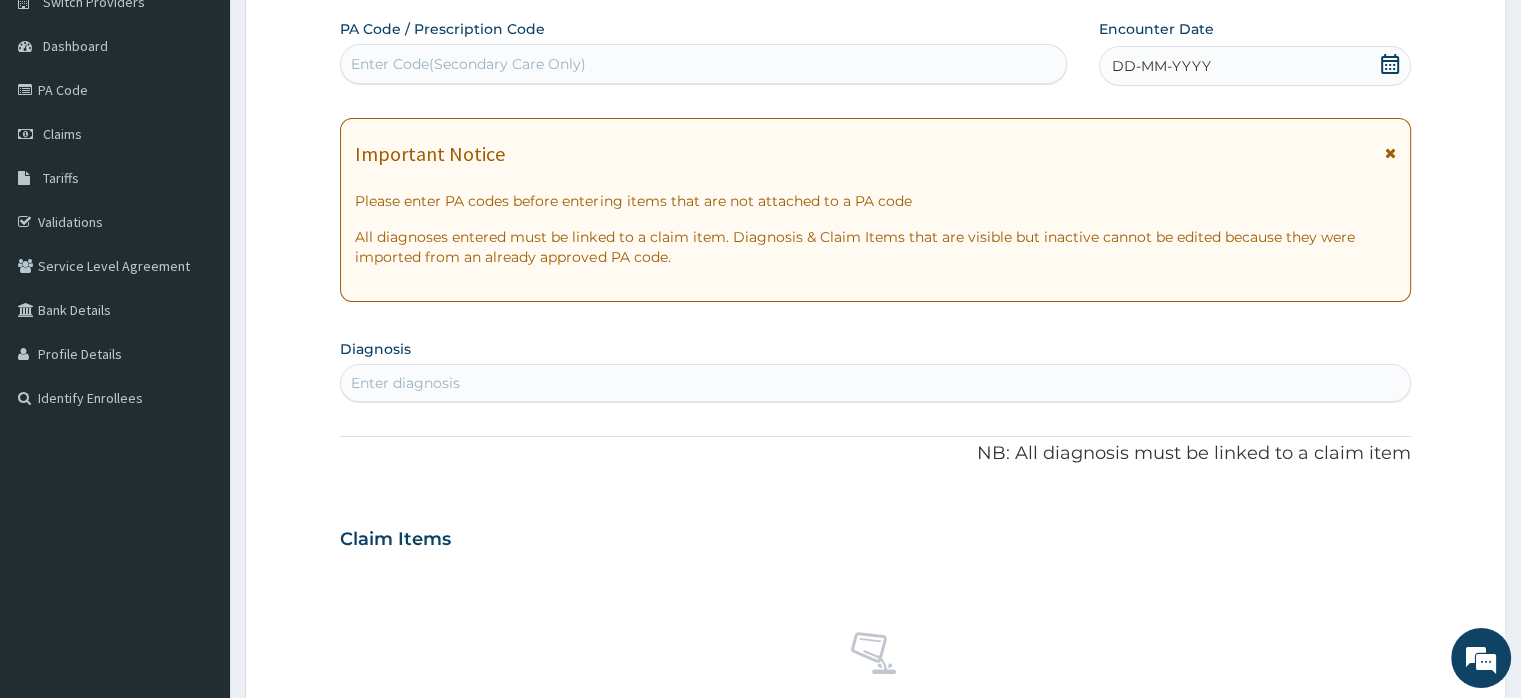 click on "DD-MM-YYYY" at bounding box center [1161, 66] 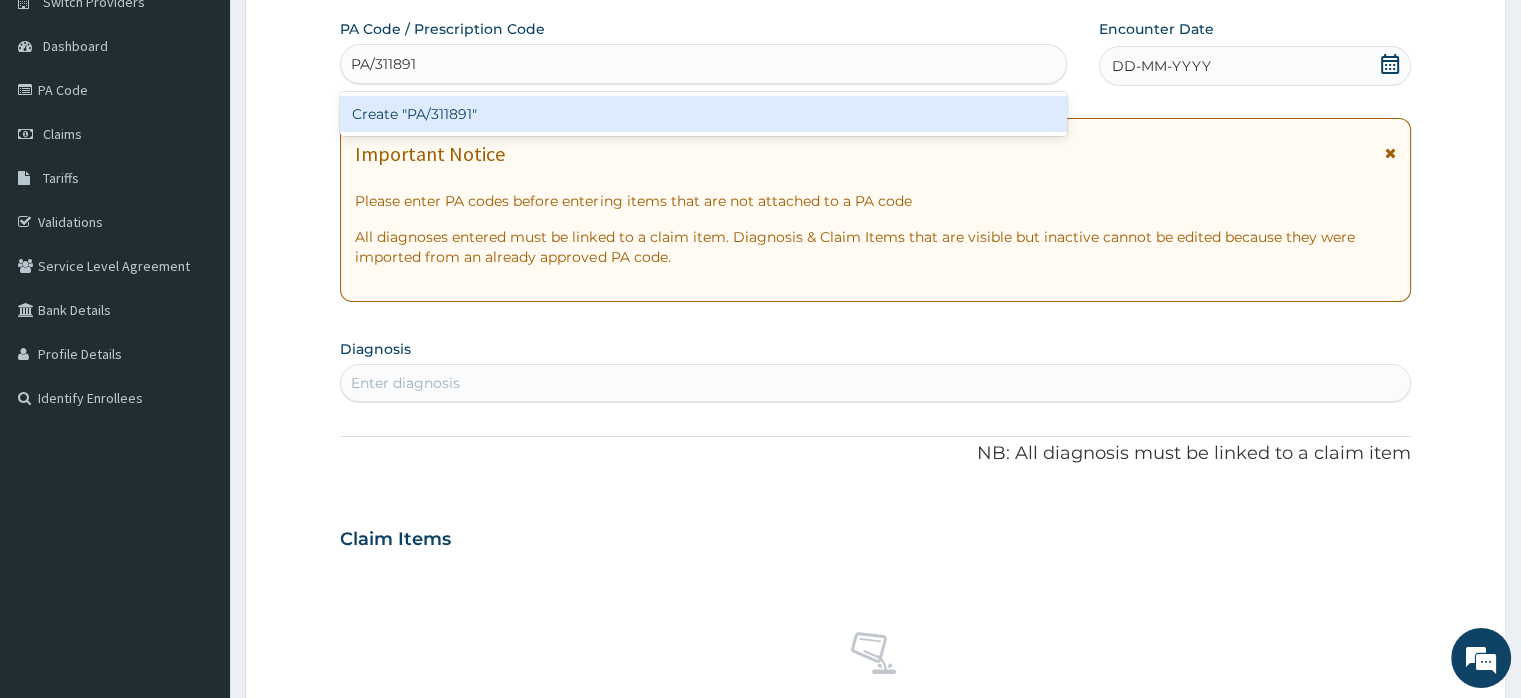 click on "Create "PA/311891"" at bounding box center (703, 114) 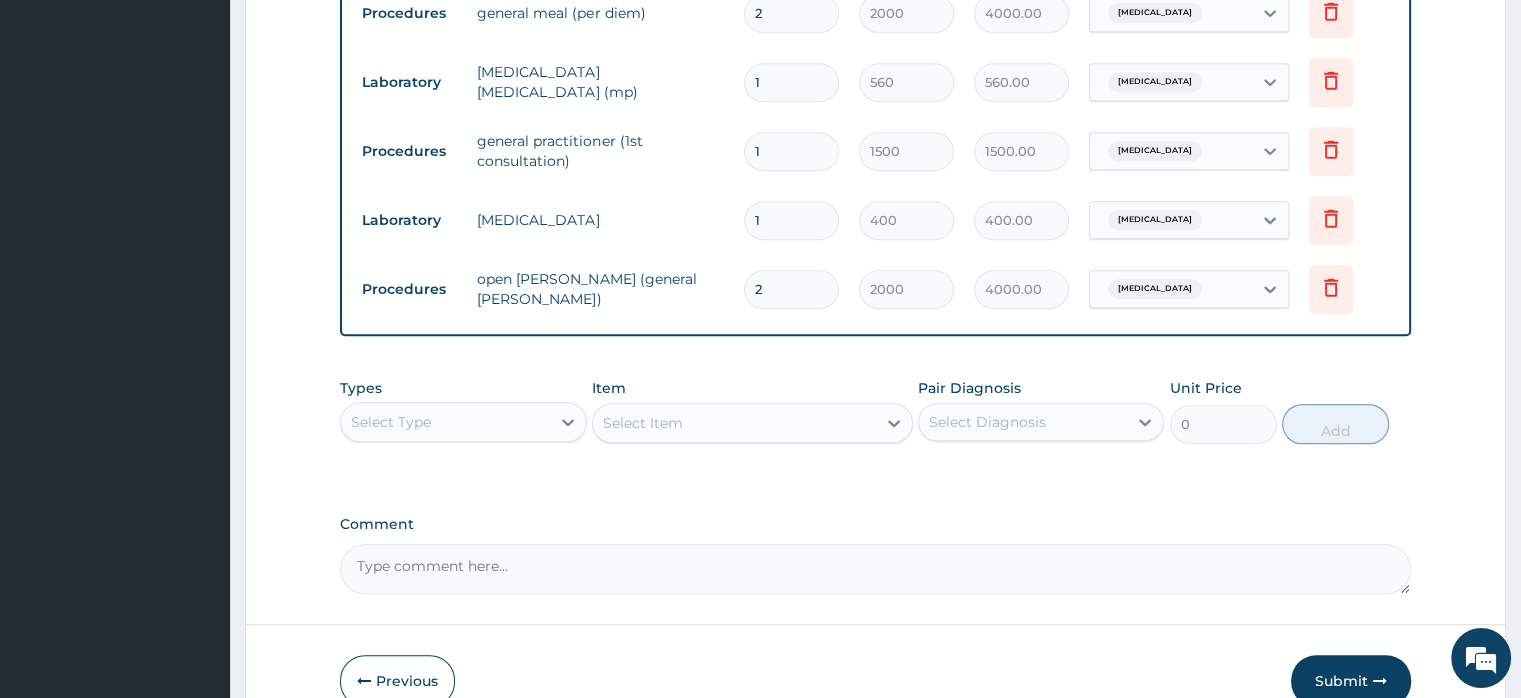 scroll, scrollTop: 1140, scrollLeft: 0, axis: vertical 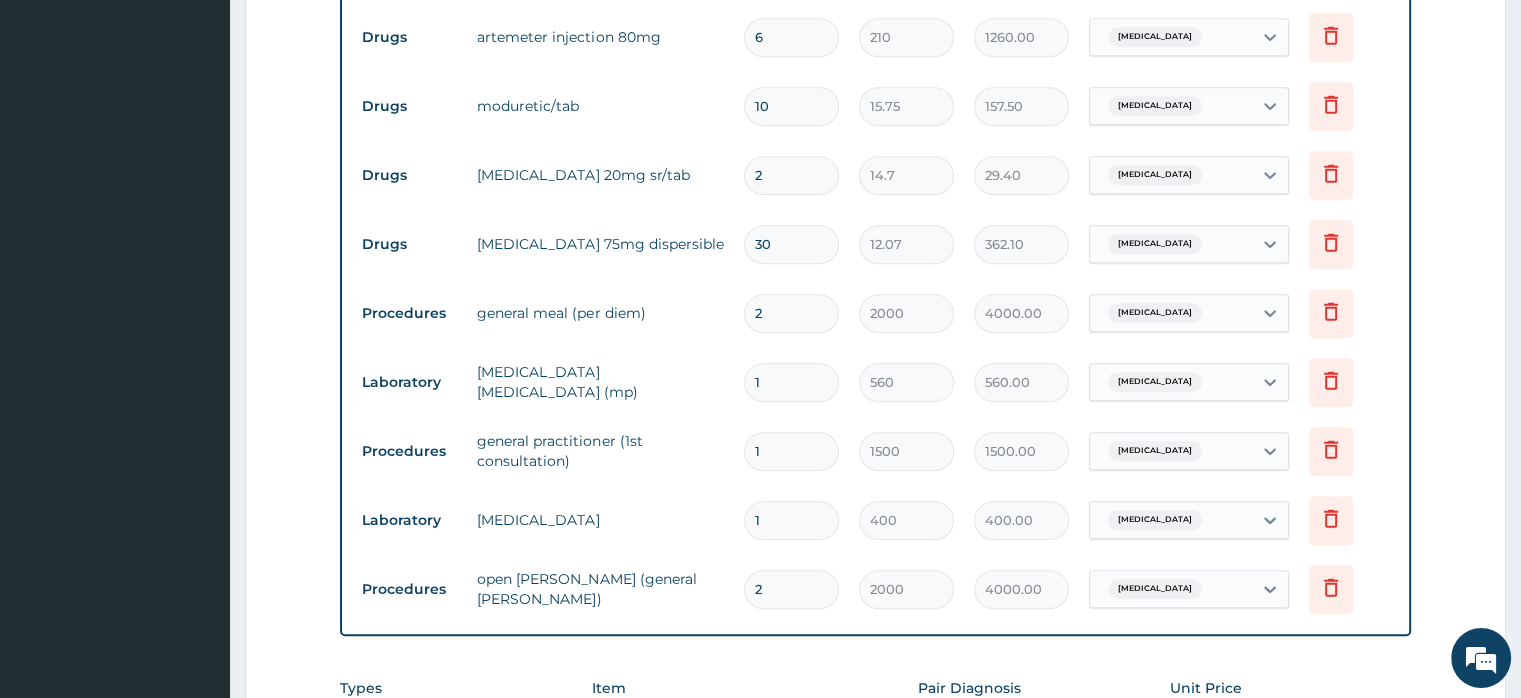 drag, startPoint x: 779, startPoint y: 232, endPoint x: 754, endPoint y: 237, distance: 25.495098 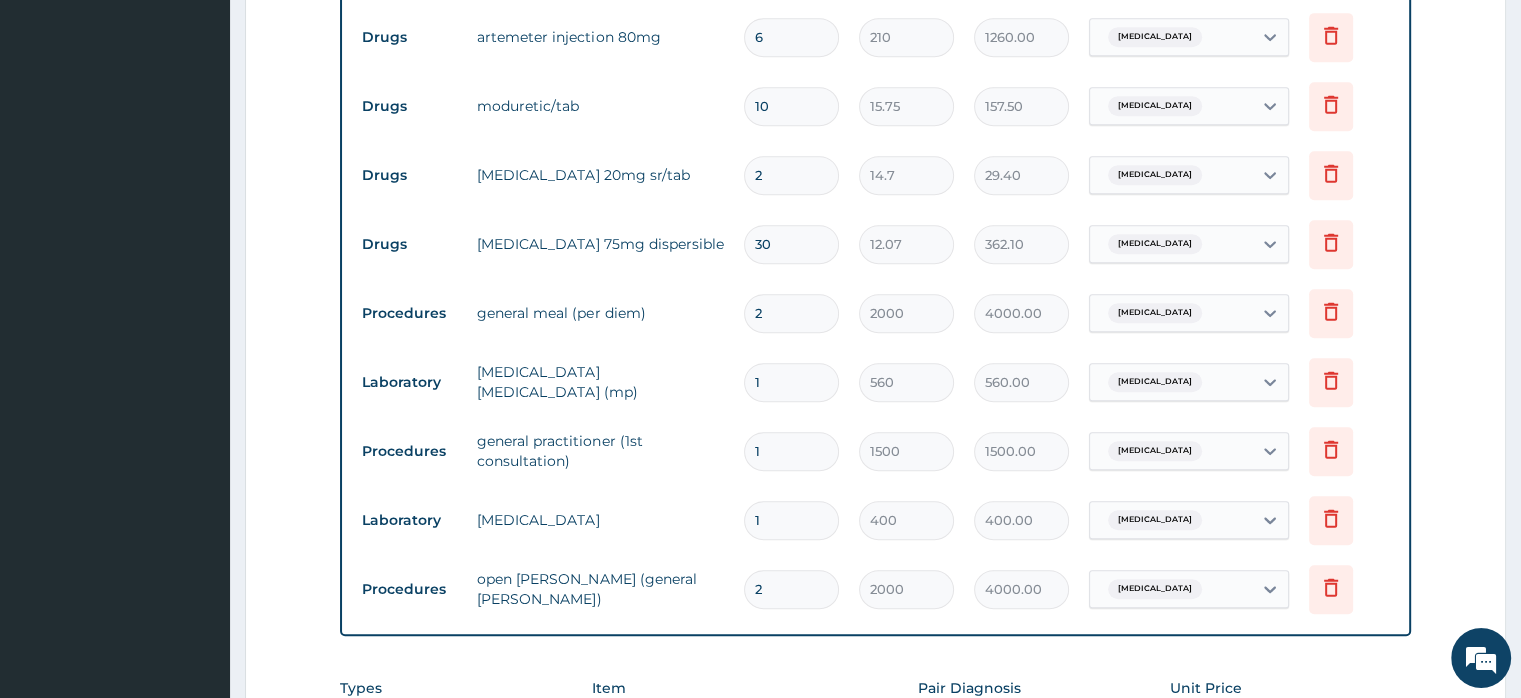 click on "30" at bounding box center (791, 244) 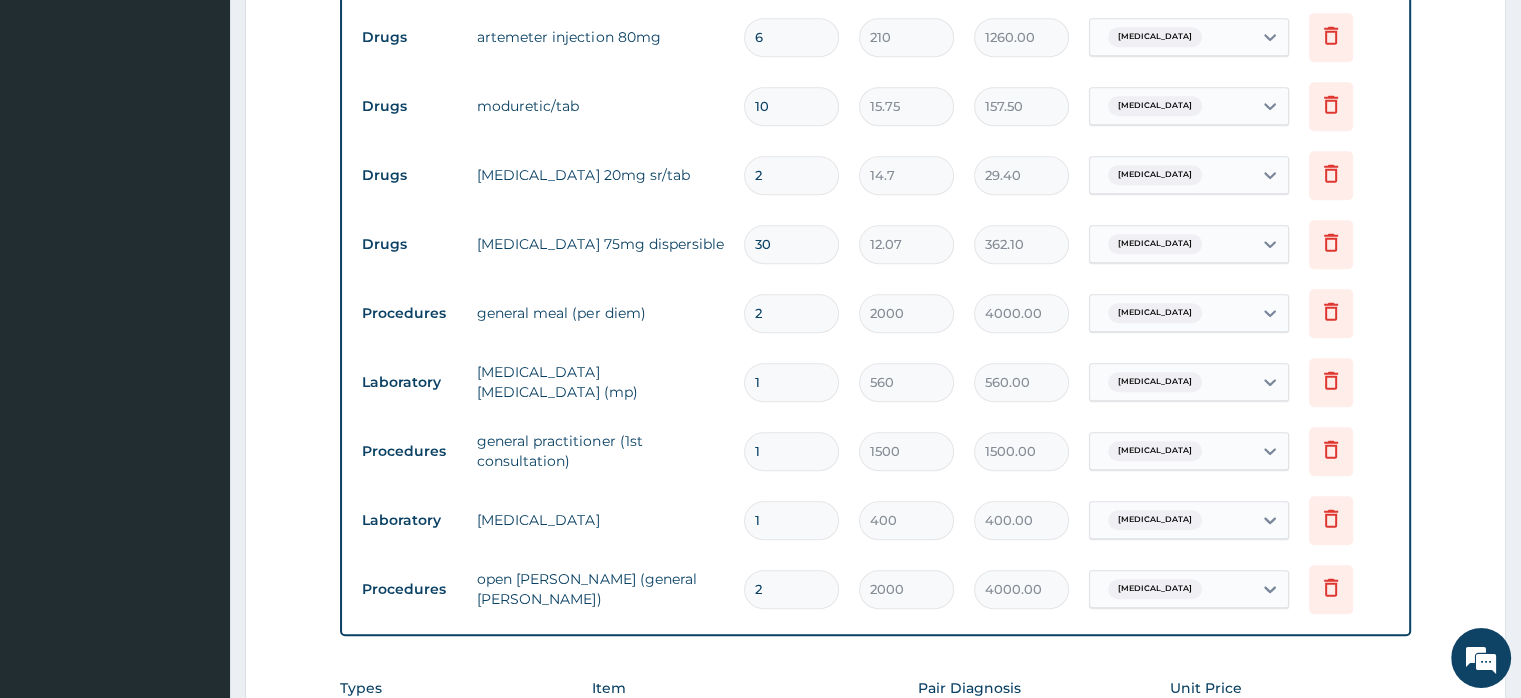 type on "1" 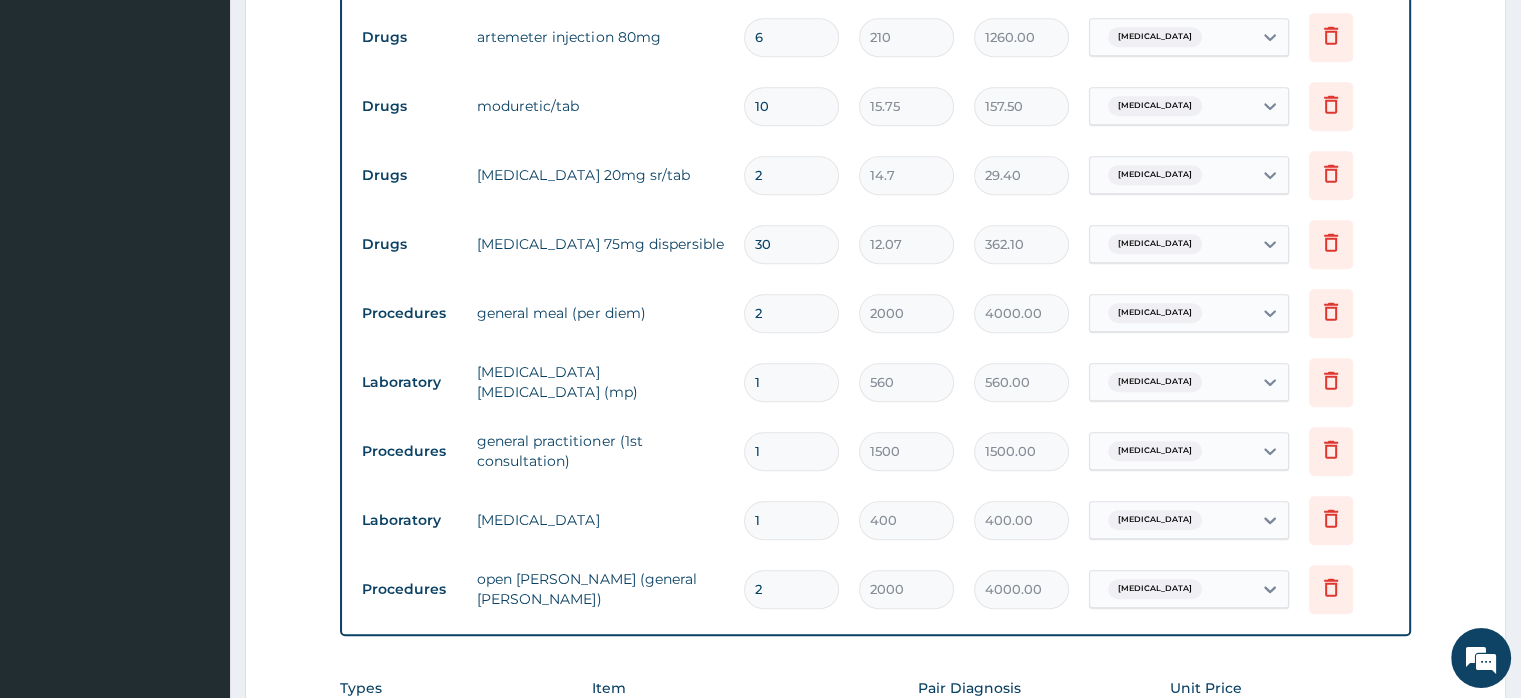 type on "12.07" 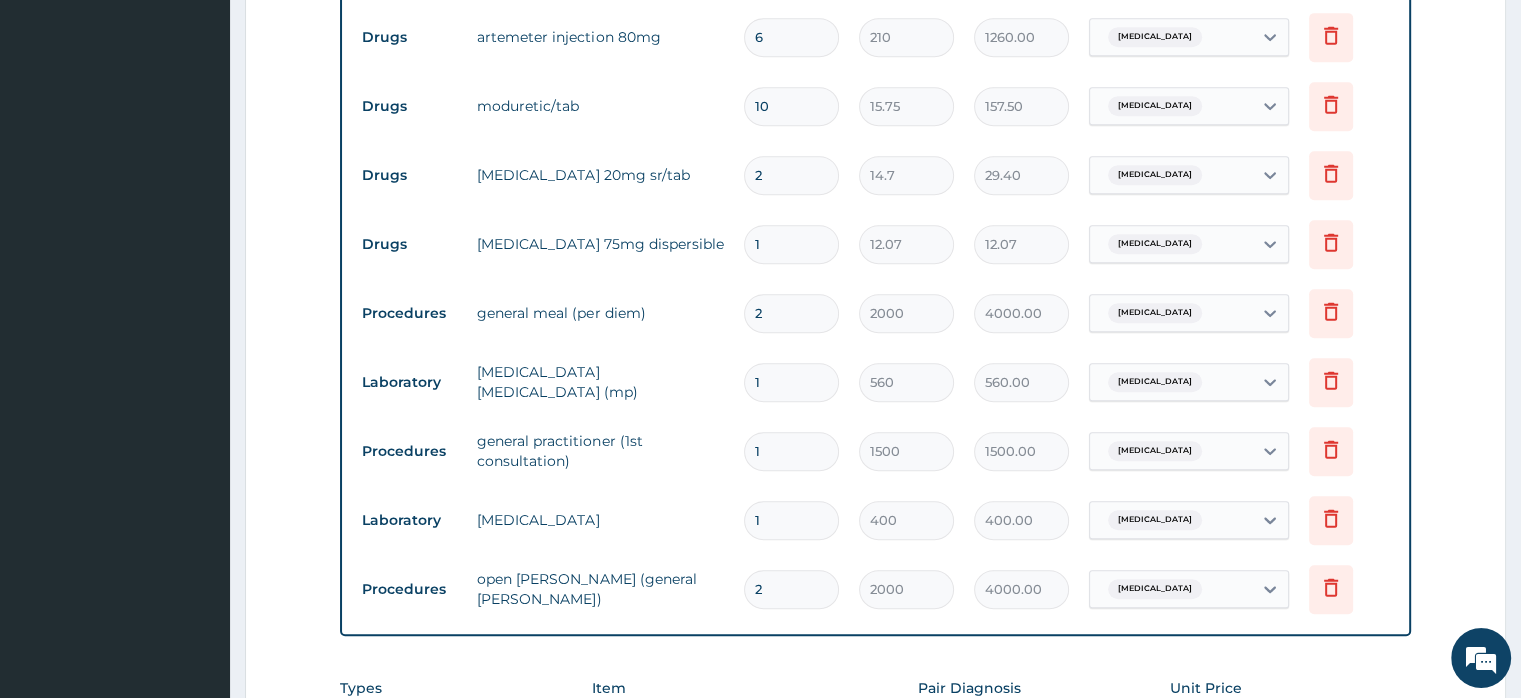 type on "14" 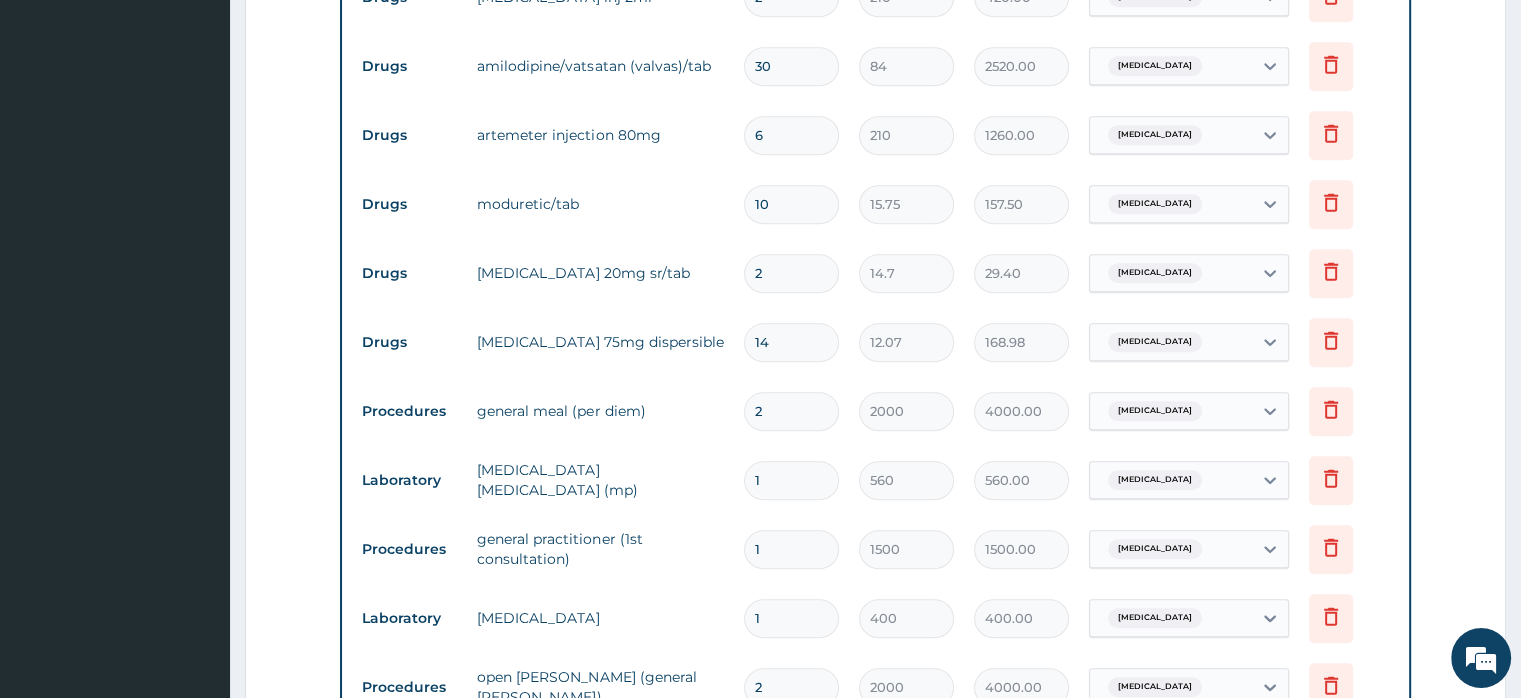 scroll, scrollTop: 1040, scrollLeft: 0, axis: vertical 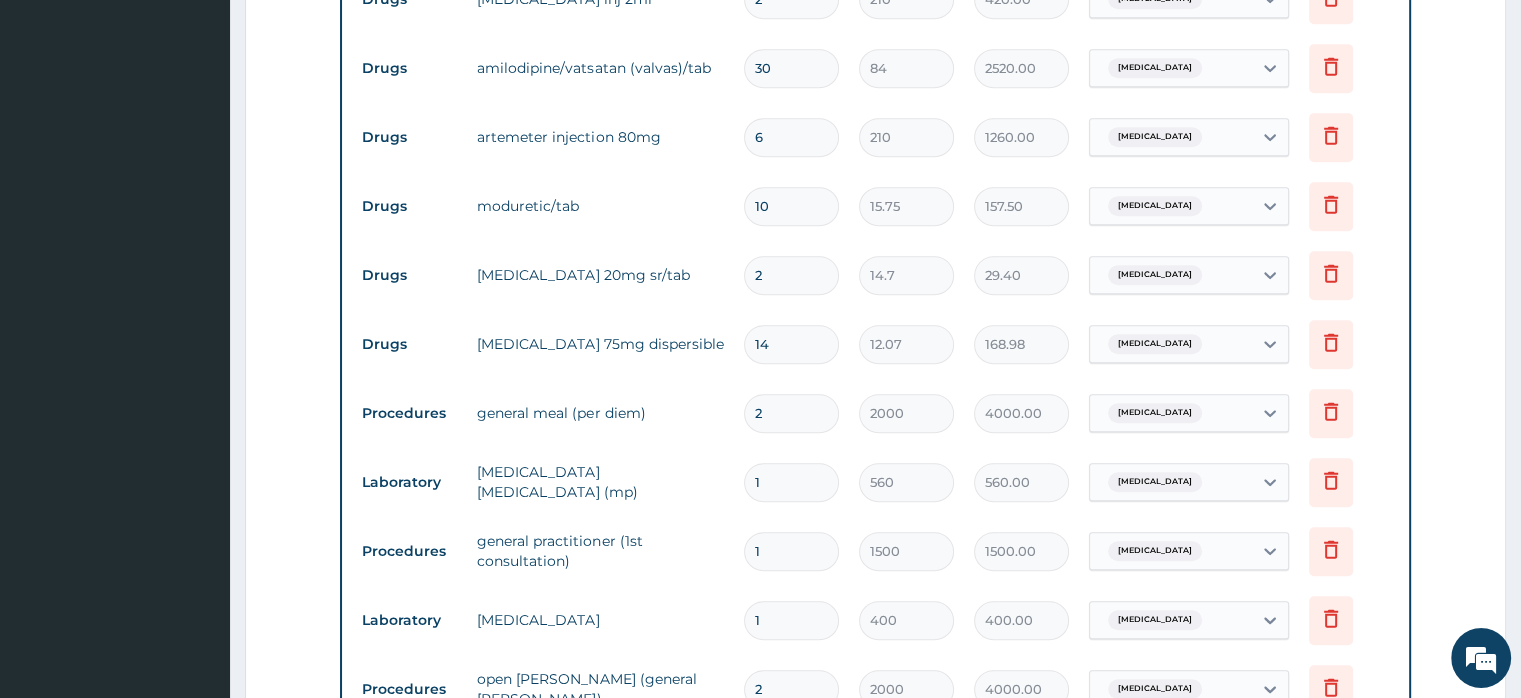type on "14" 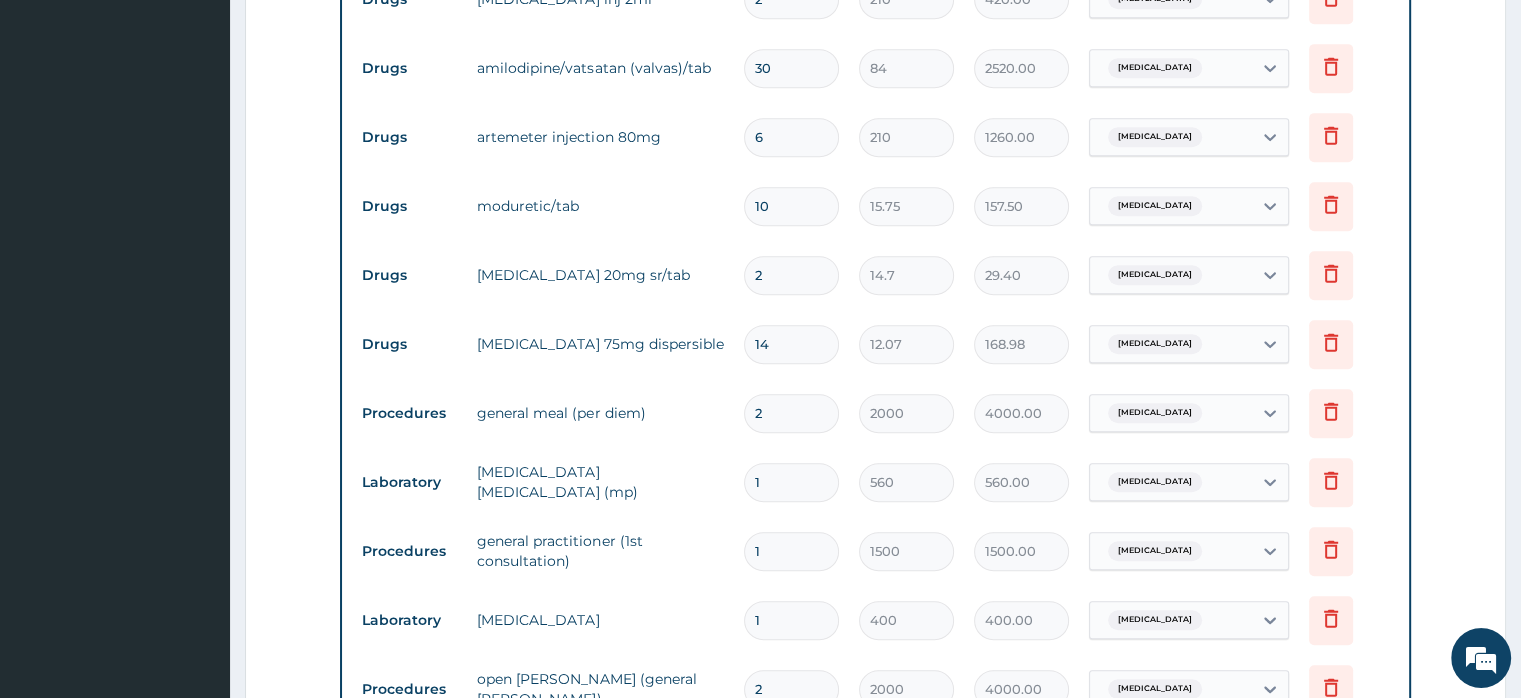 type on "1" 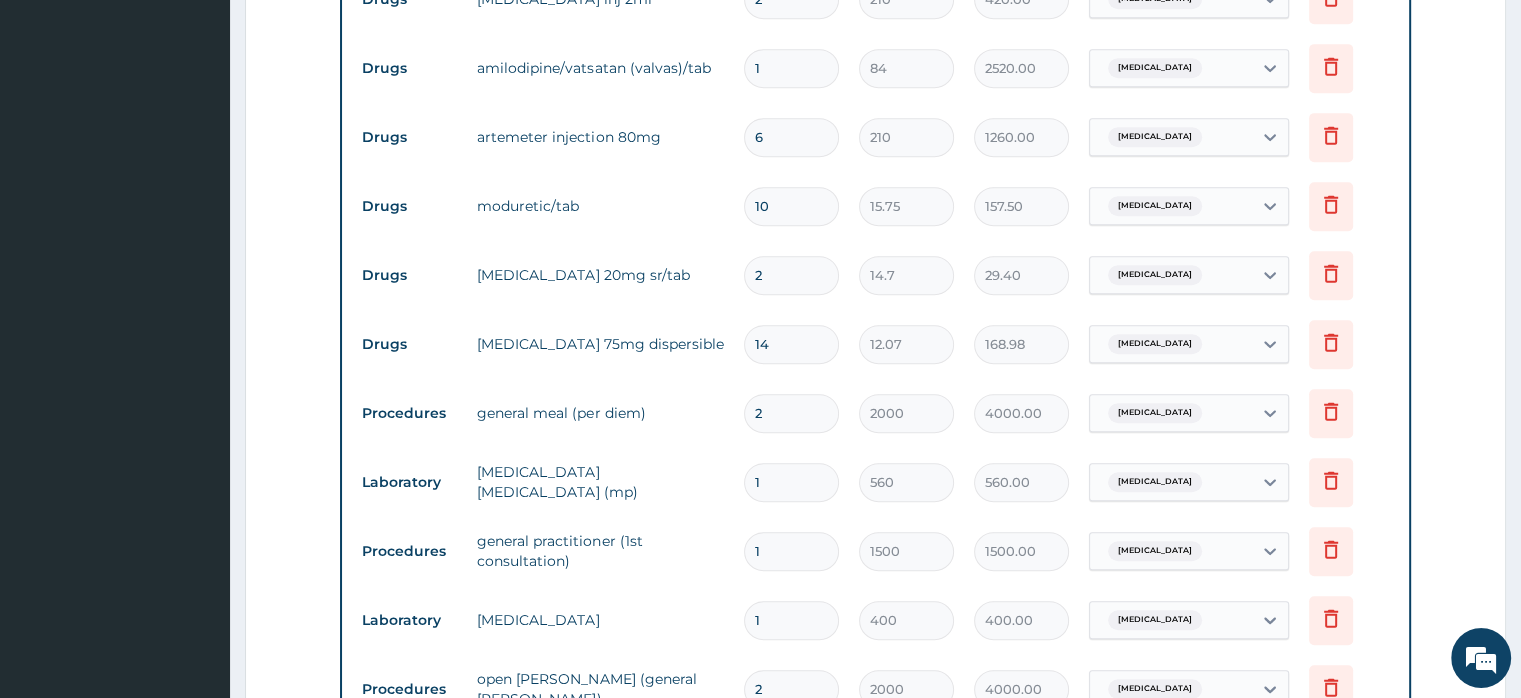 type on "84.00" 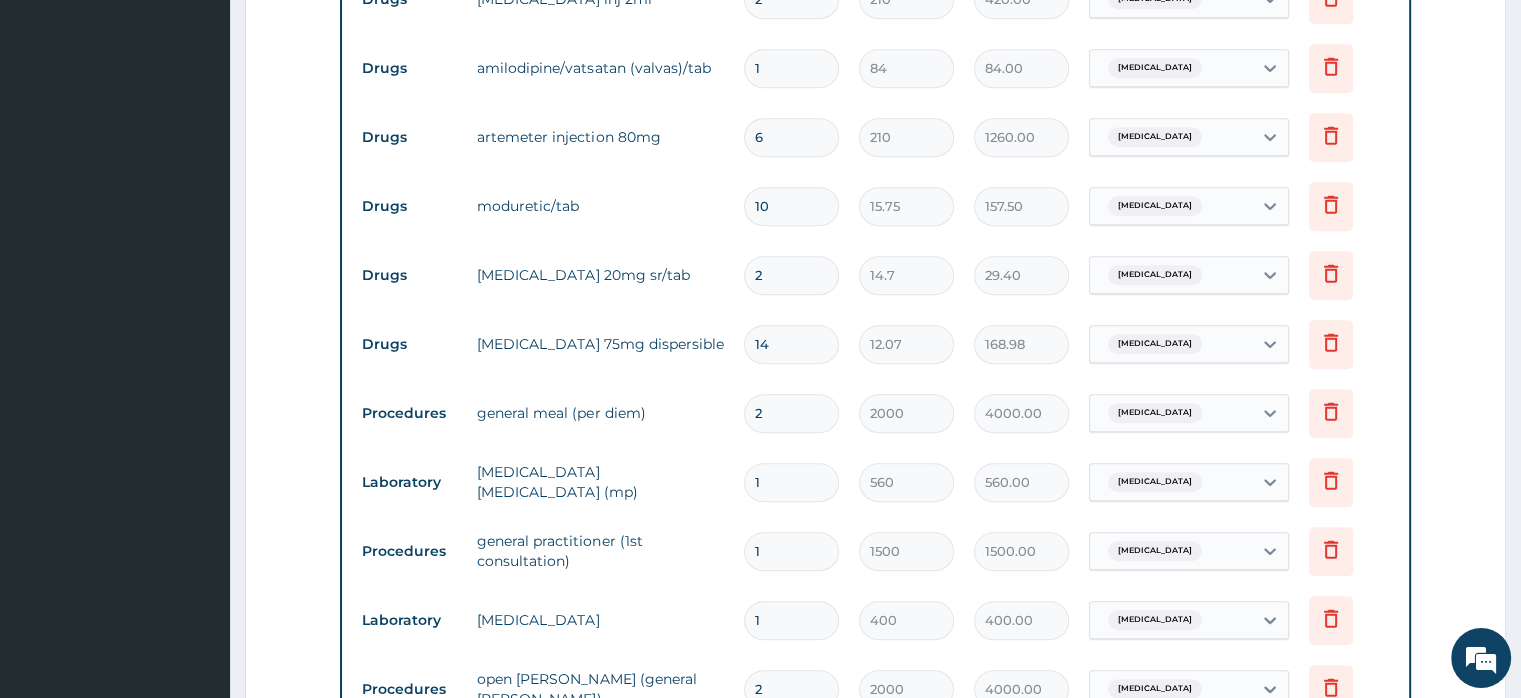 type on "14" 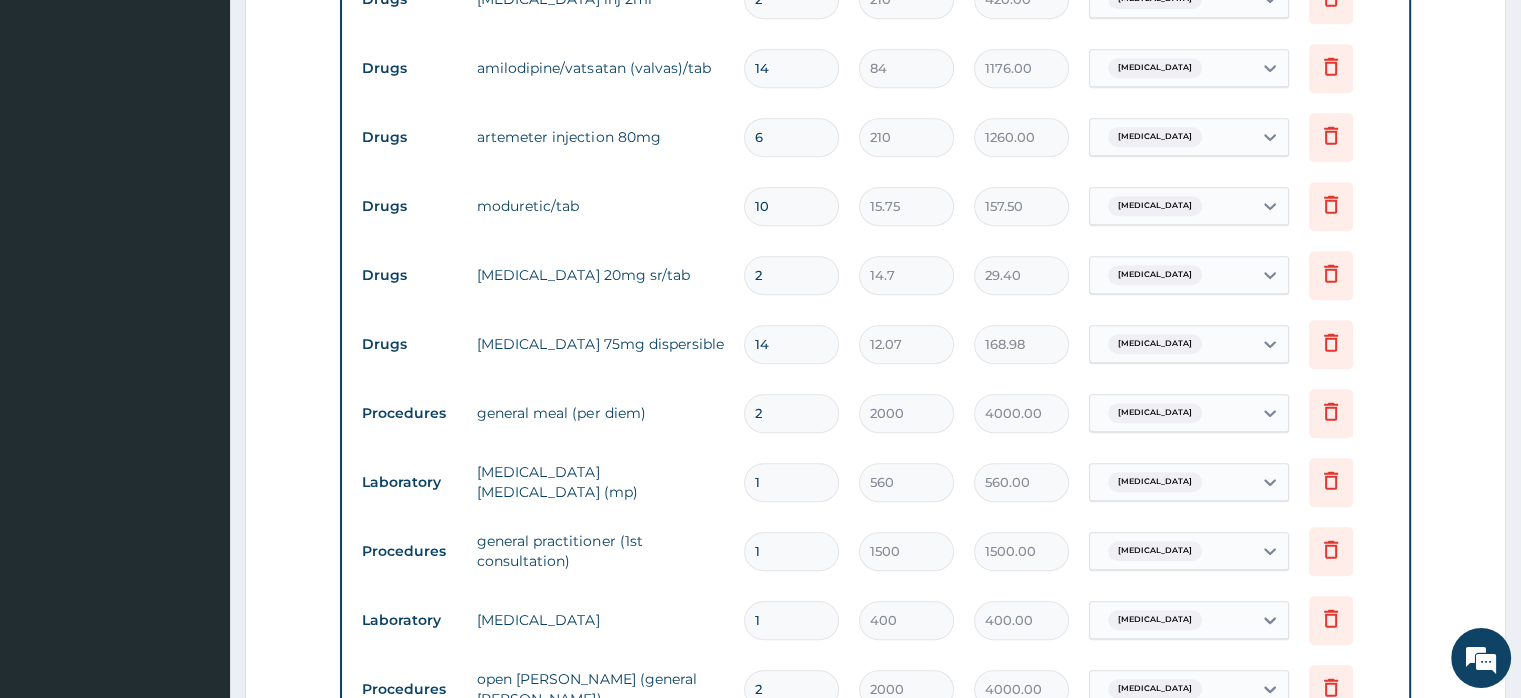type on "14" 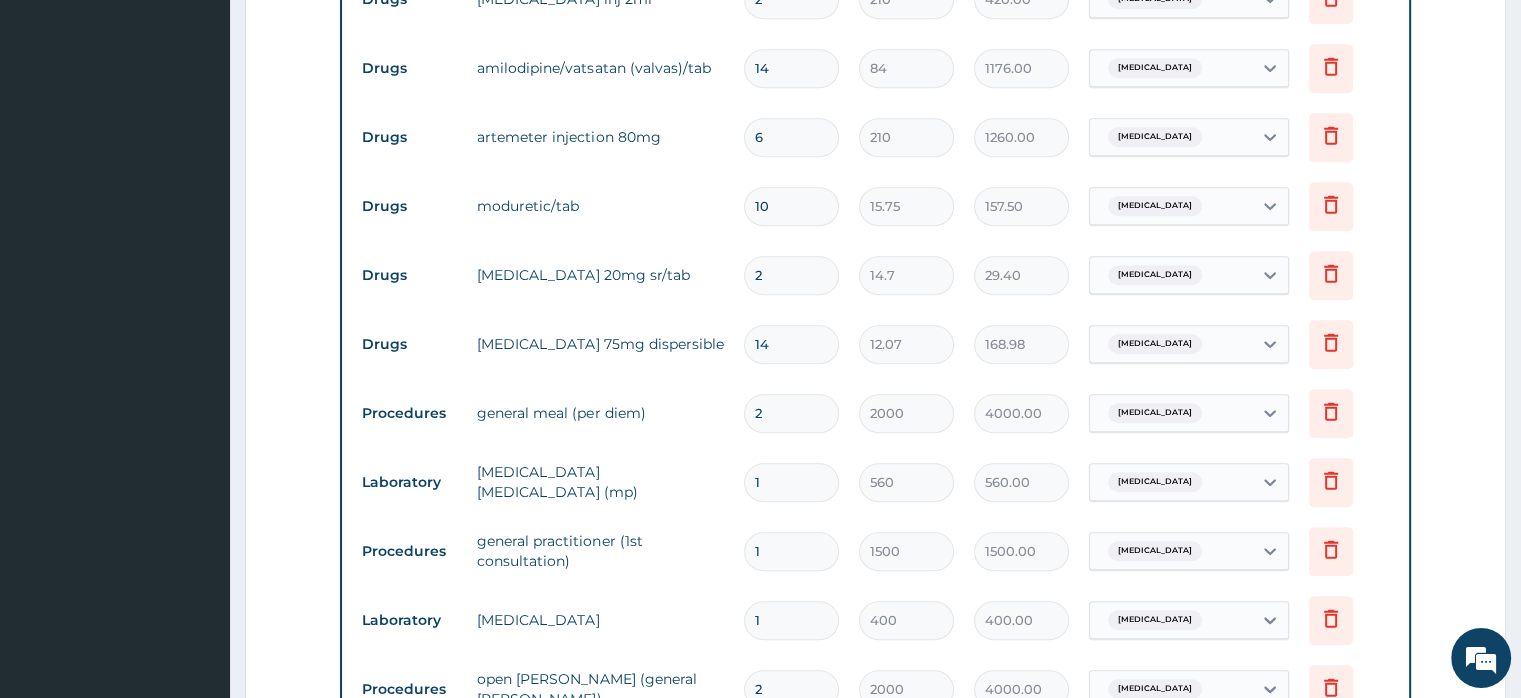 type on "5" 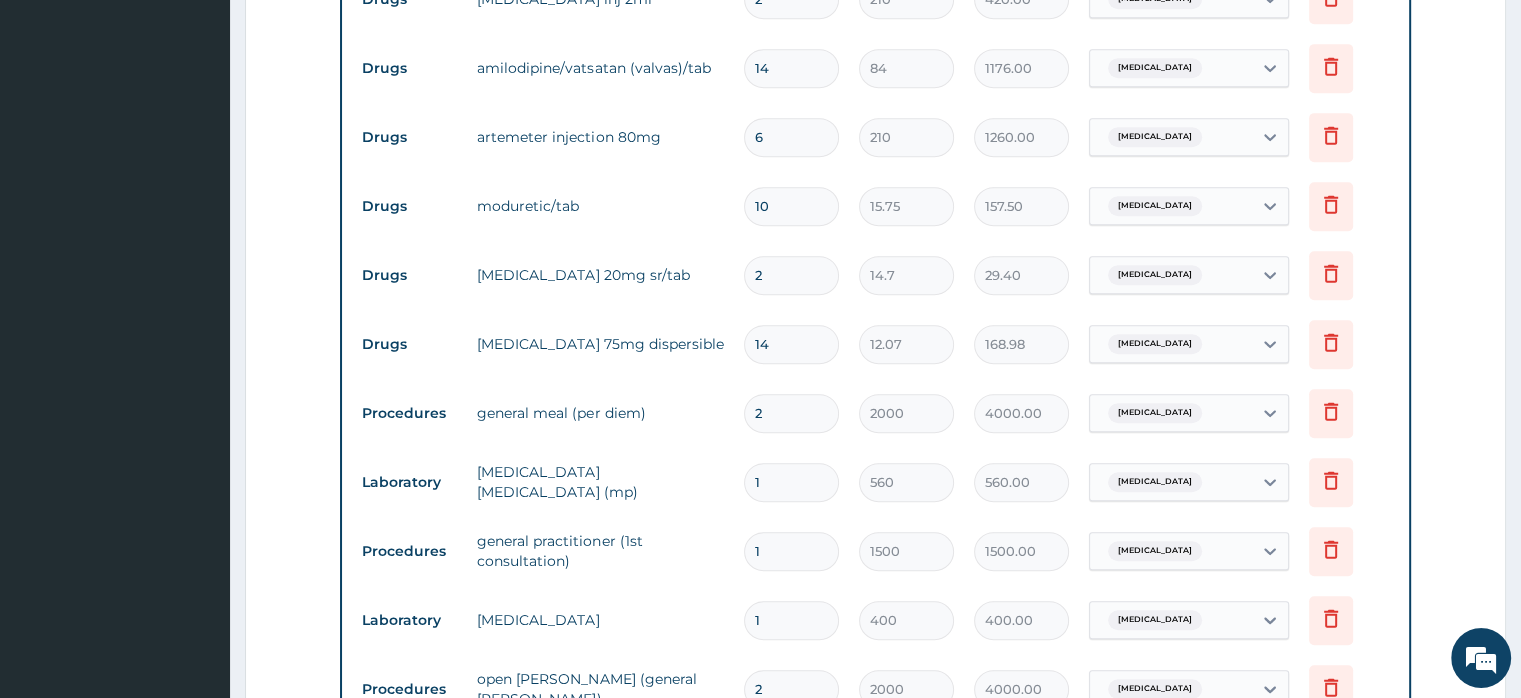 type on "78.75" 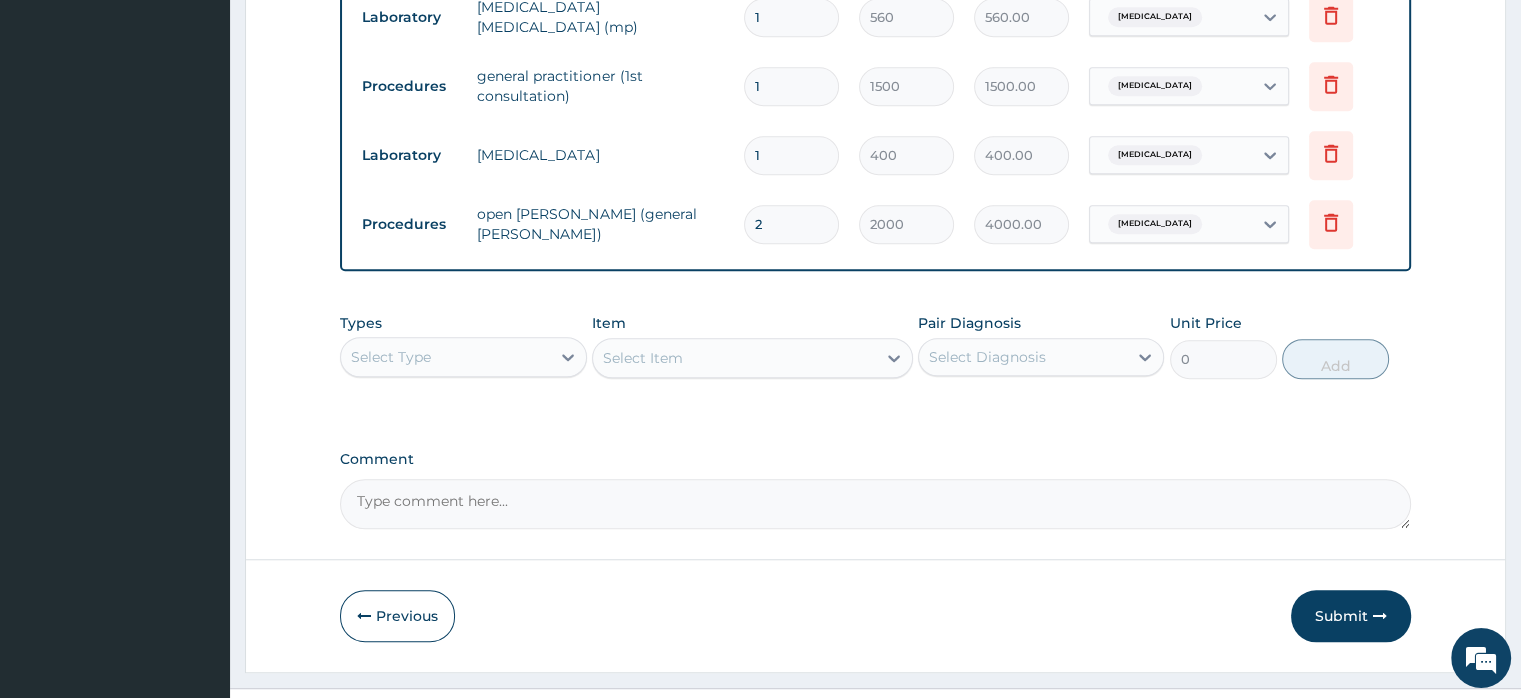 scroll, scrollTop: 1540, scrollLeft: 0, axis: vertical 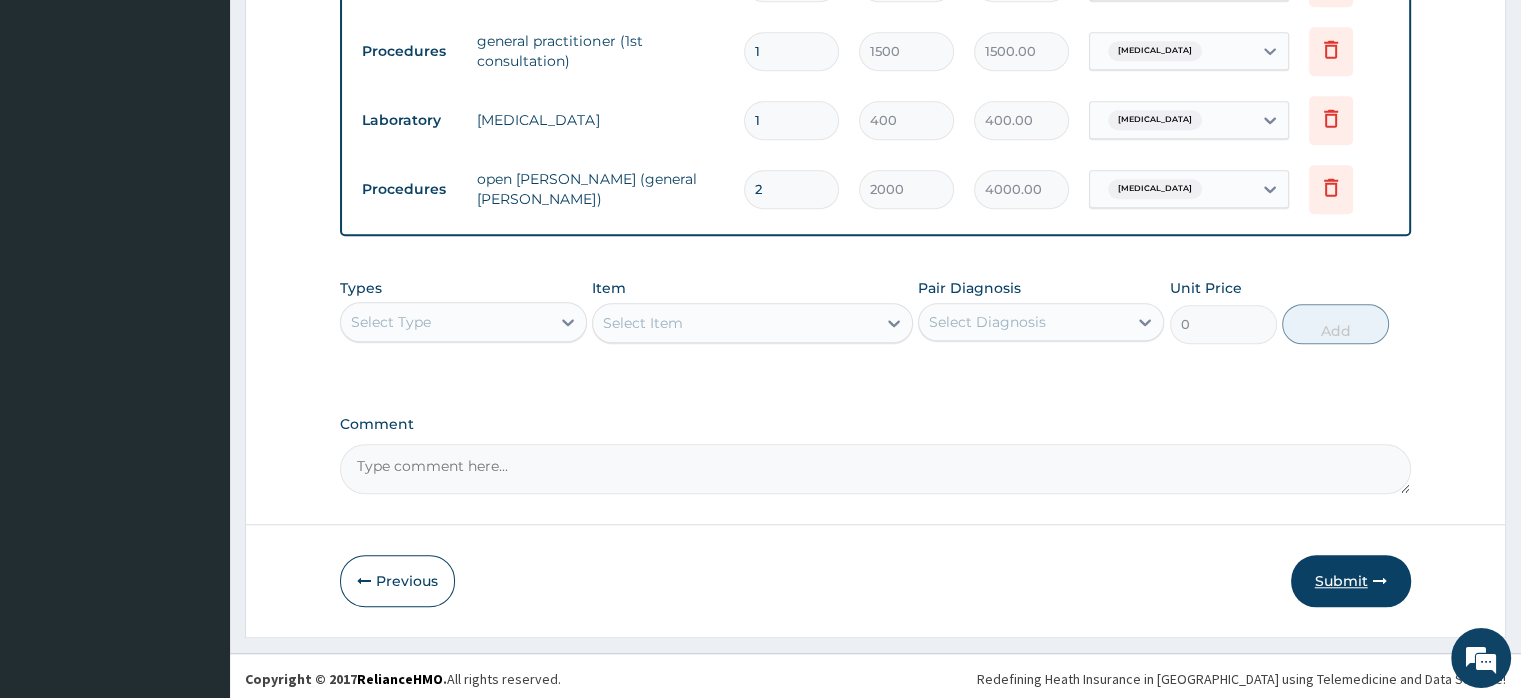 type on "5" 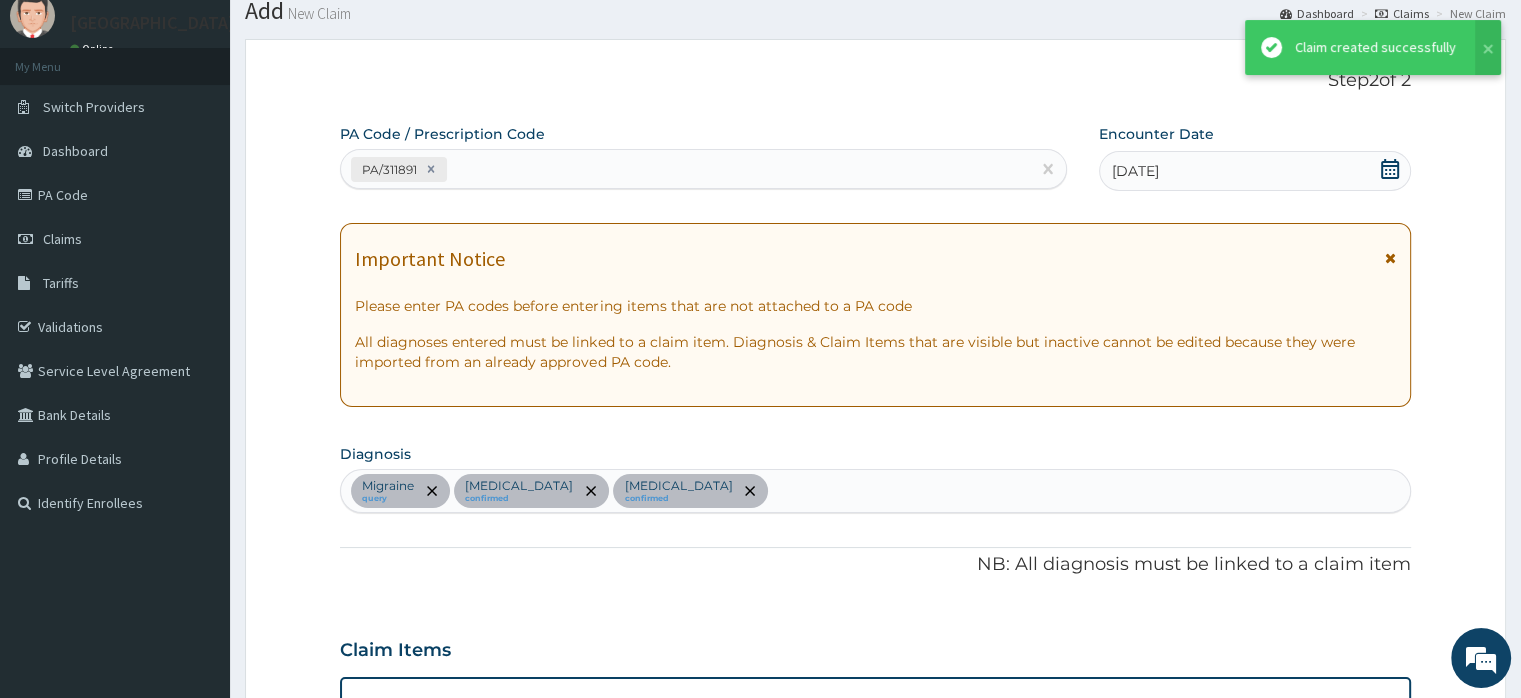 scroll, scrollTop: 1540, scrollLeft: 0, axis: vertical 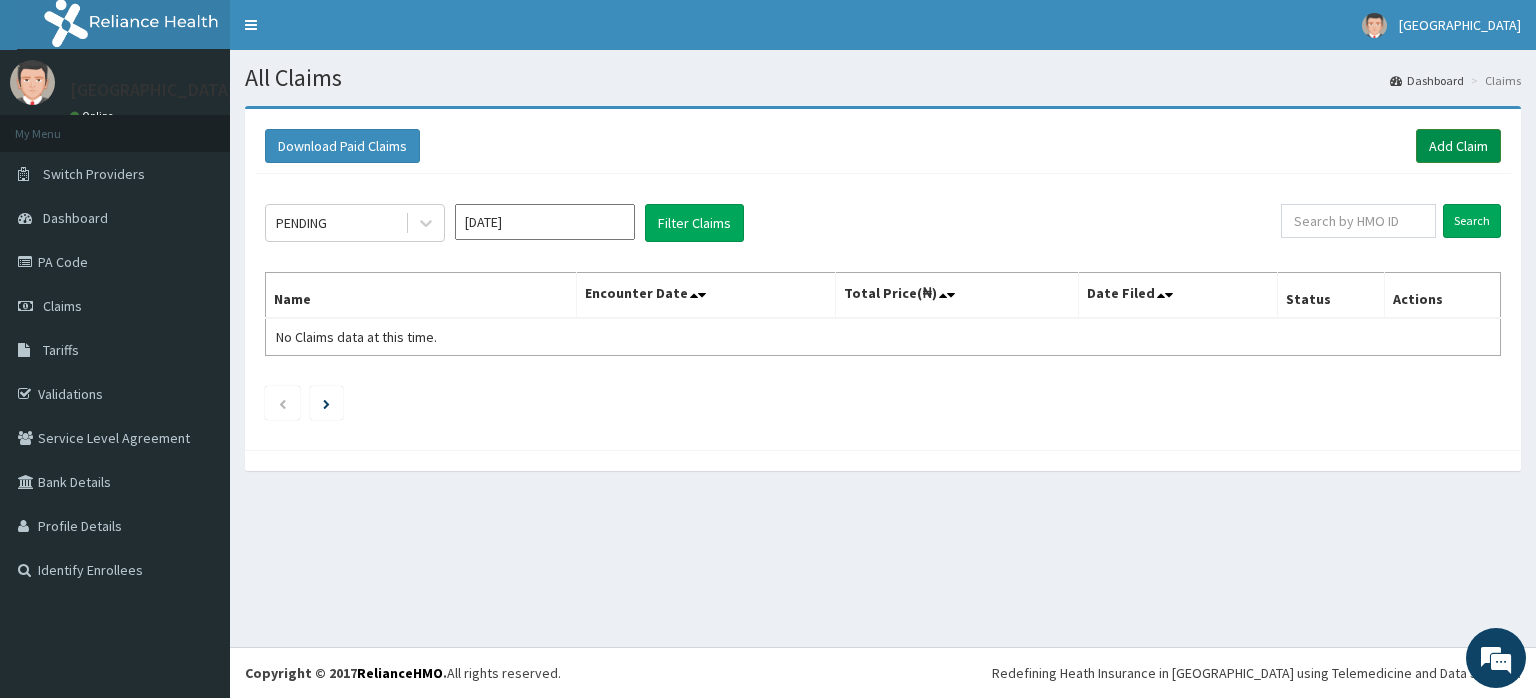 click on "Add Claim" at bounding box center [1458, 146] 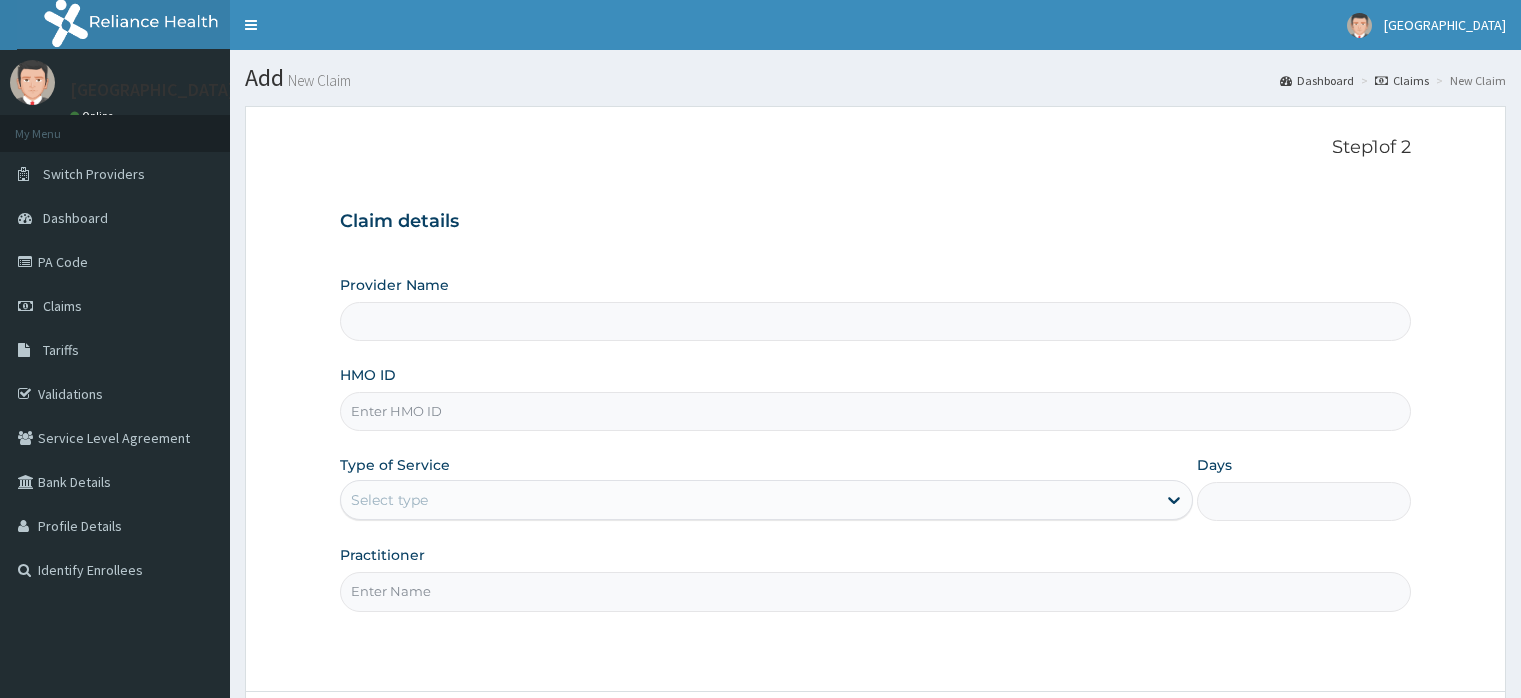 scroll, scrollTop: 0, scrollLeft: 0, axis: both 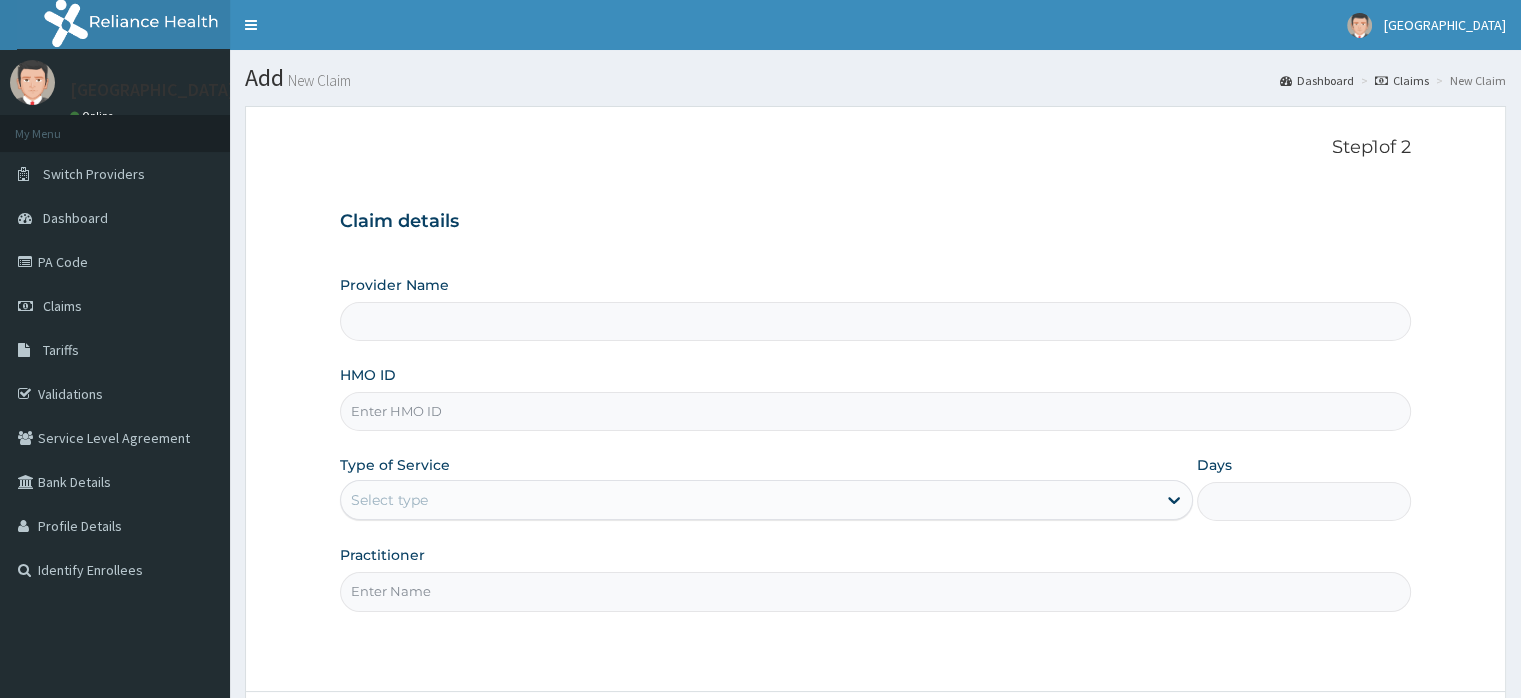 type on "Joedan Hospital Limited" 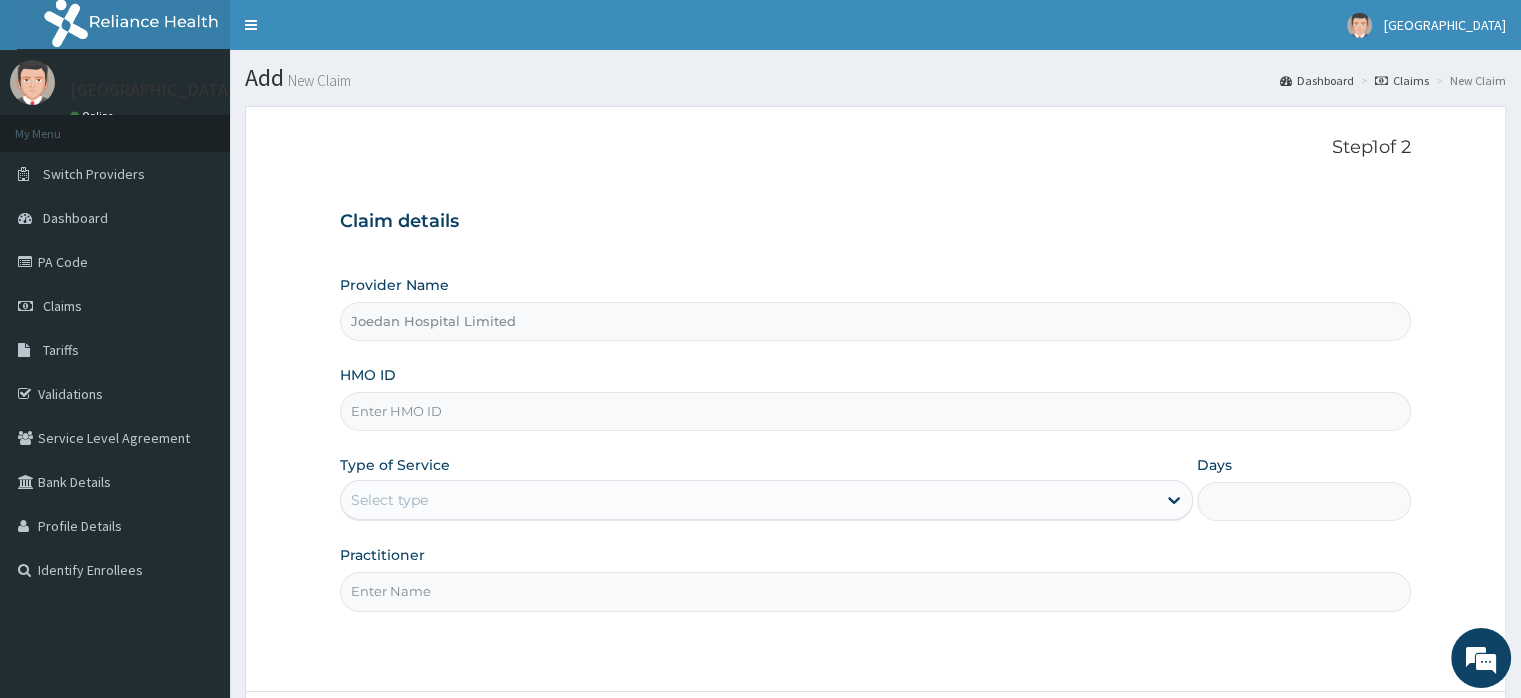 click on "HMO ID" at bounding box center (875, 411) 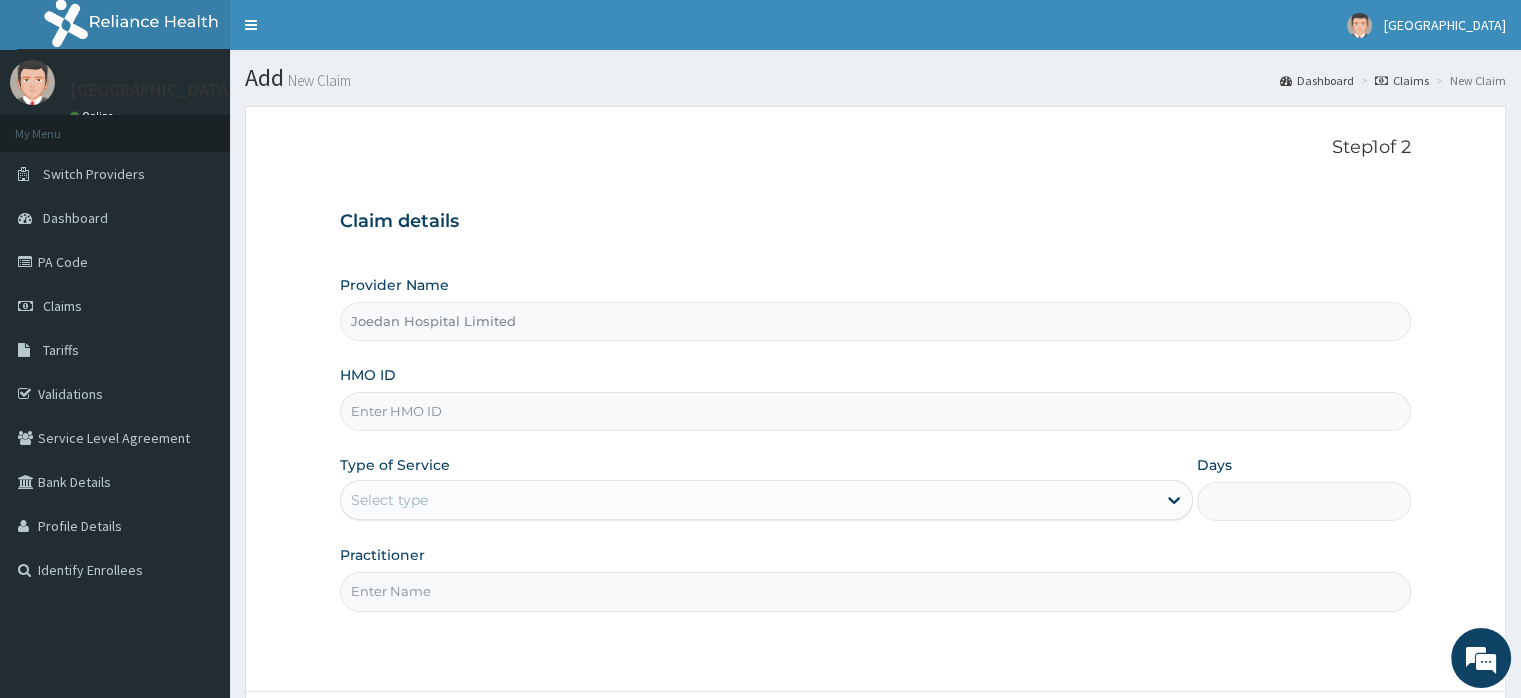 paste on "HIA/11376/A" 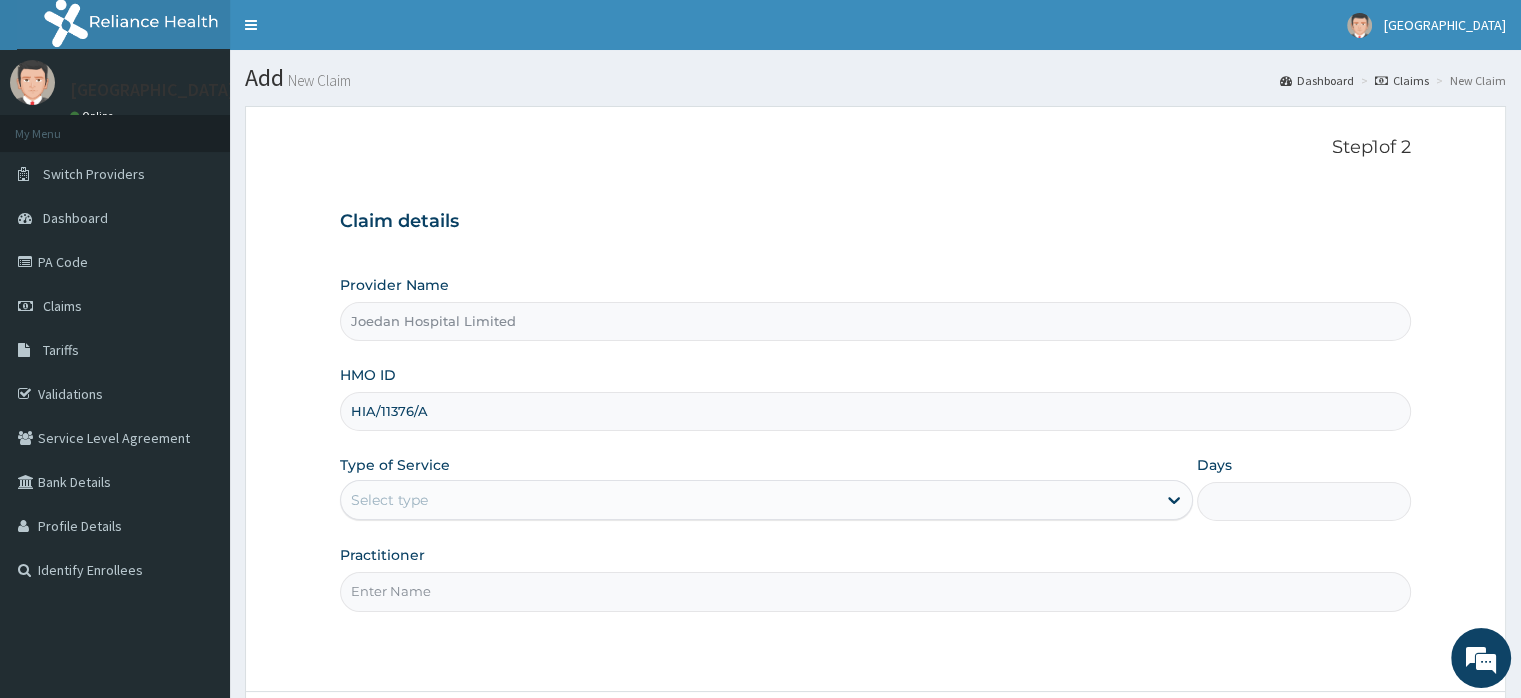 type on "HIA/11376/A" 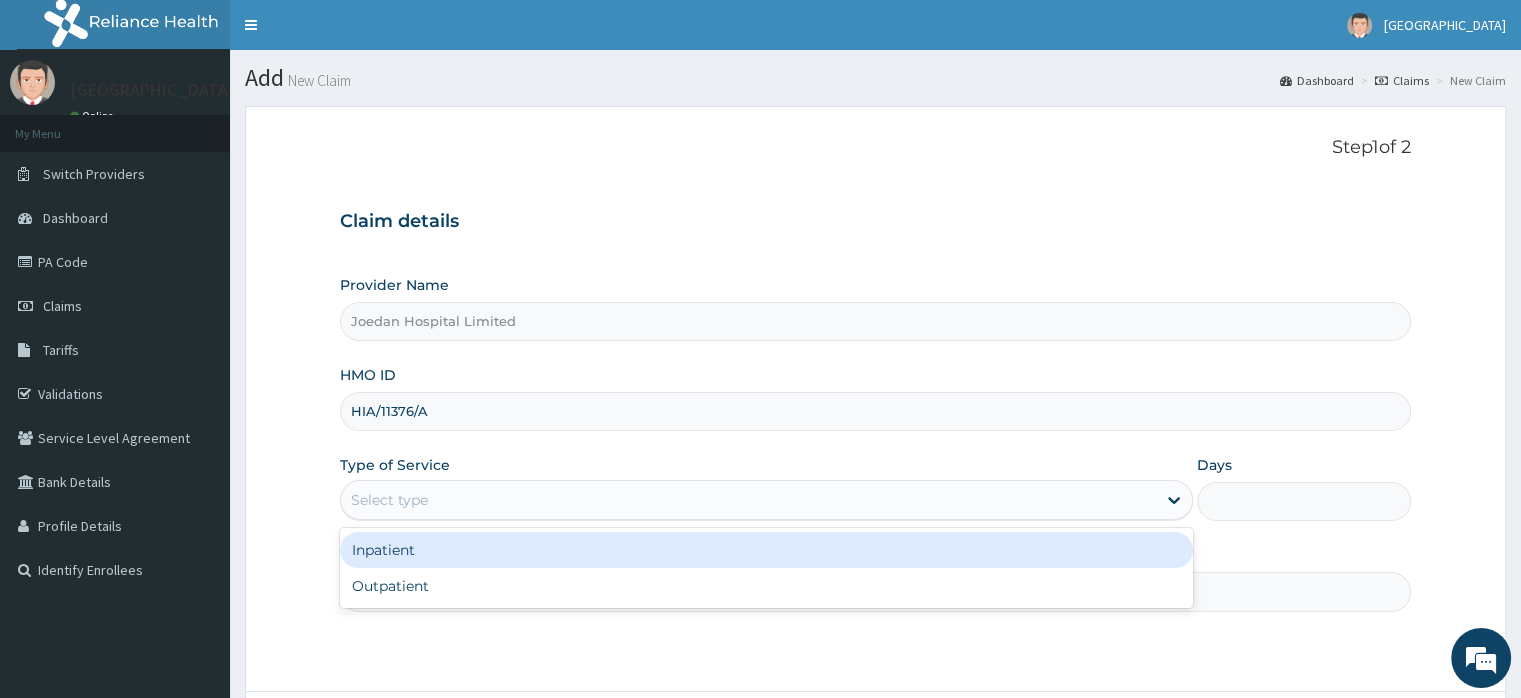 click on "Select type" at bounding box center [748, 500] 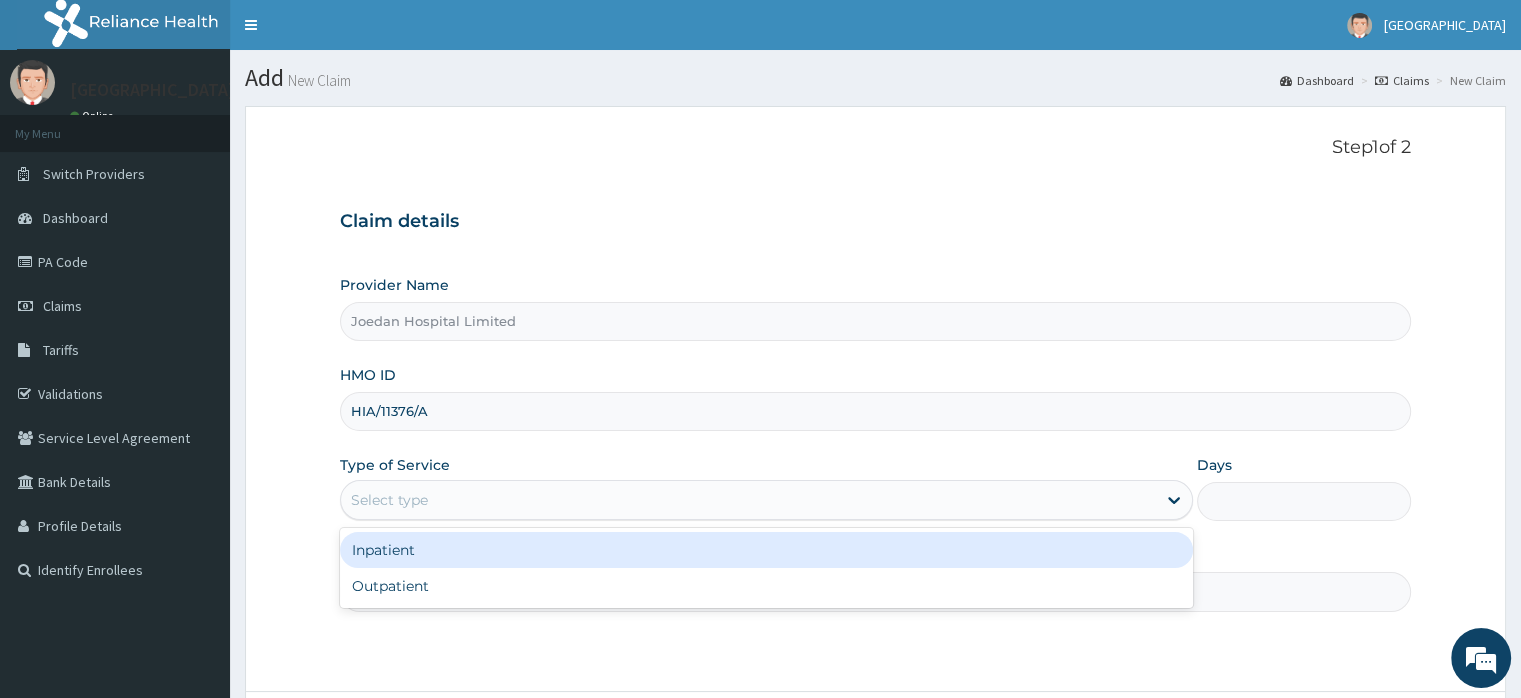 click on "Inpatient" at bounding box center [766, 550] 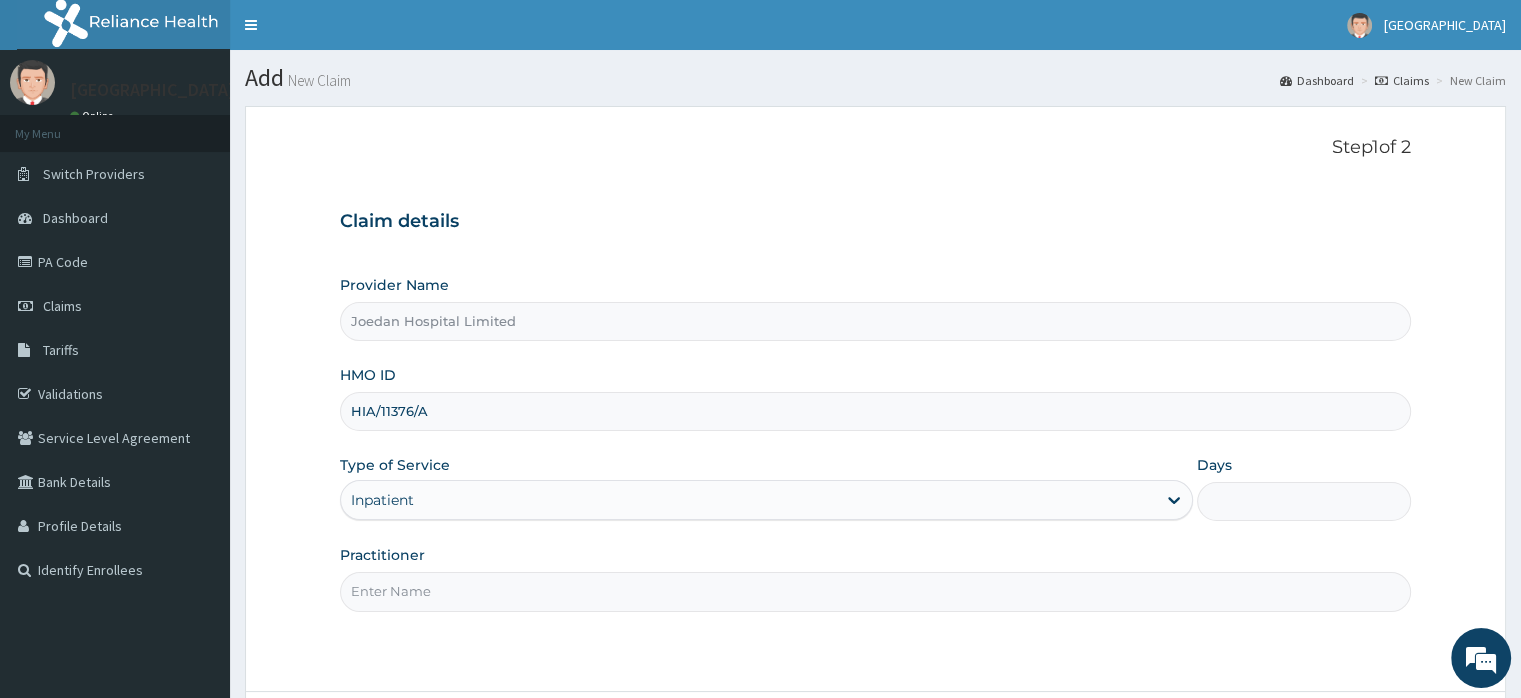 click on "Practitioner" at bounding box center (875, 591) 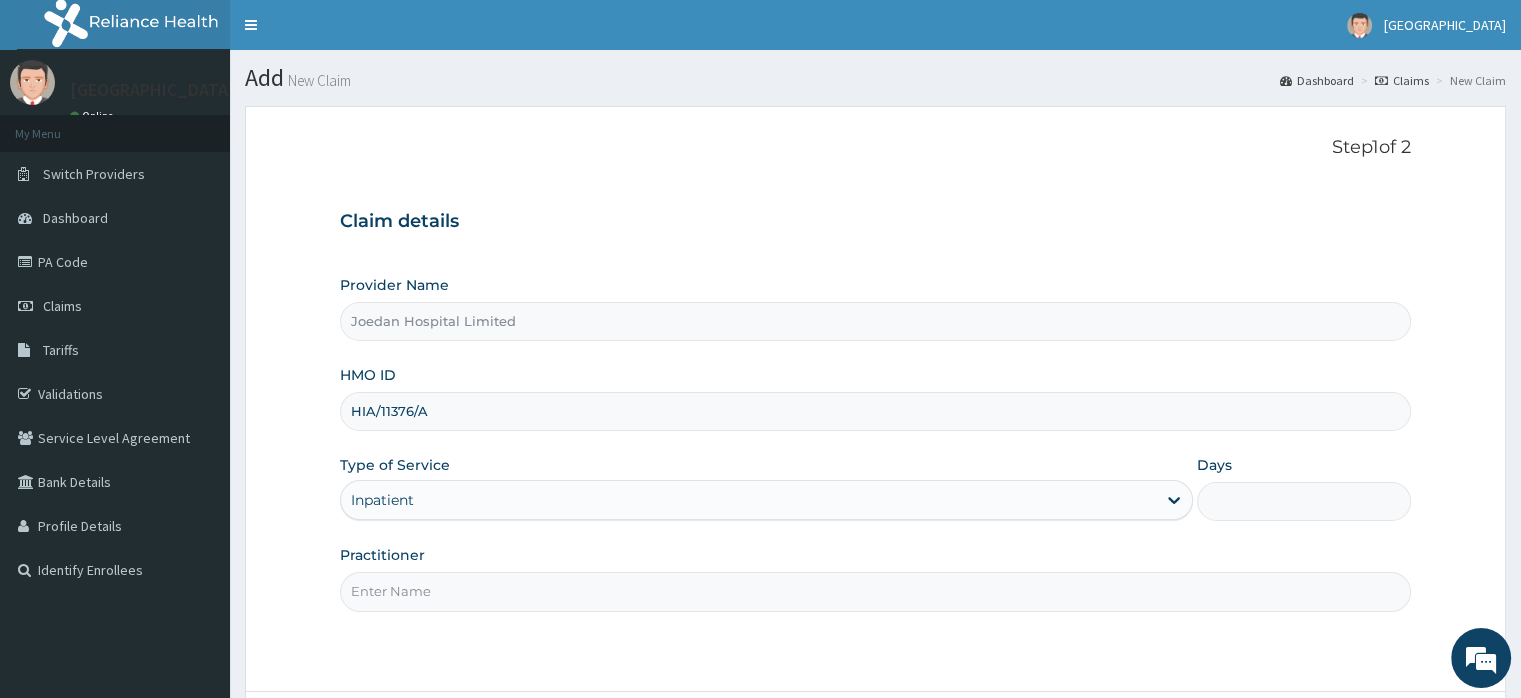 type on "Dr [PERSON_NAME]" 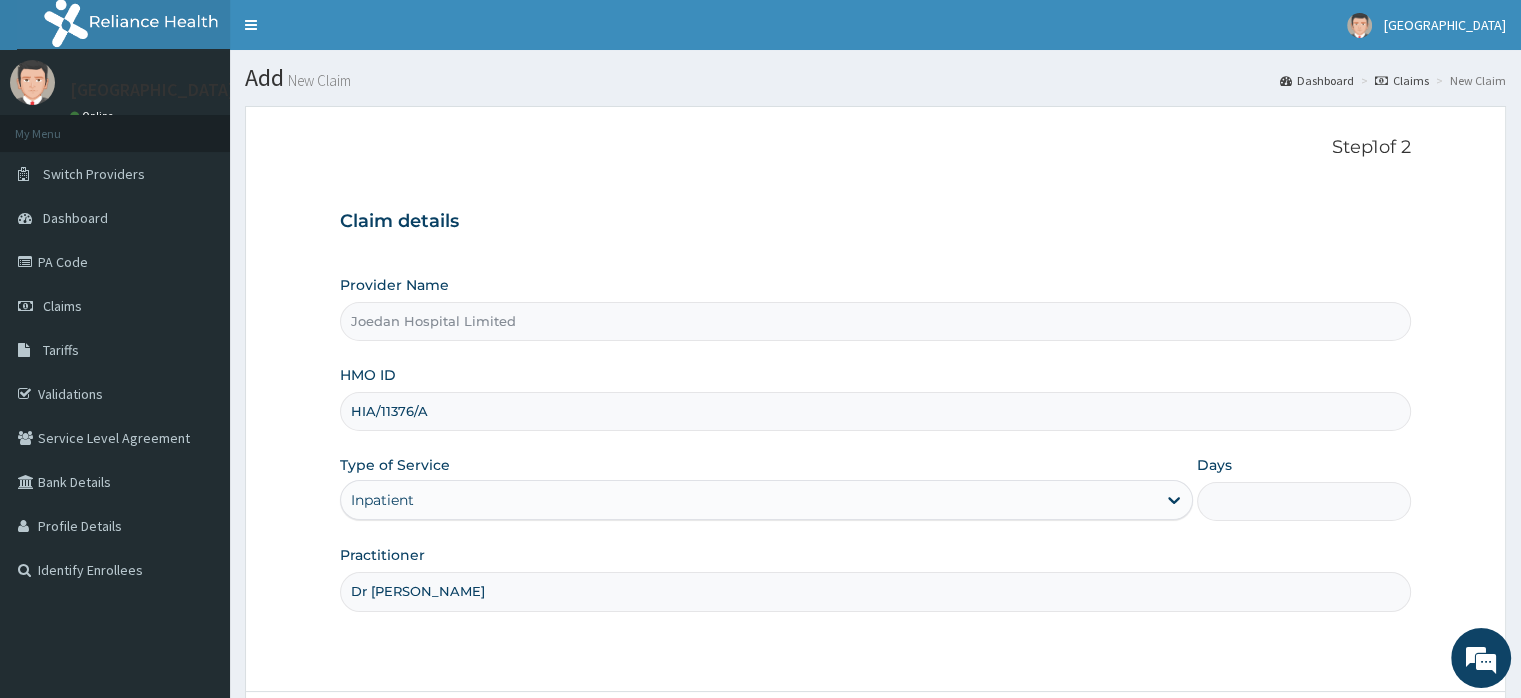 scroll, scrollTop: 0, scrollLeft: 0, axis: both 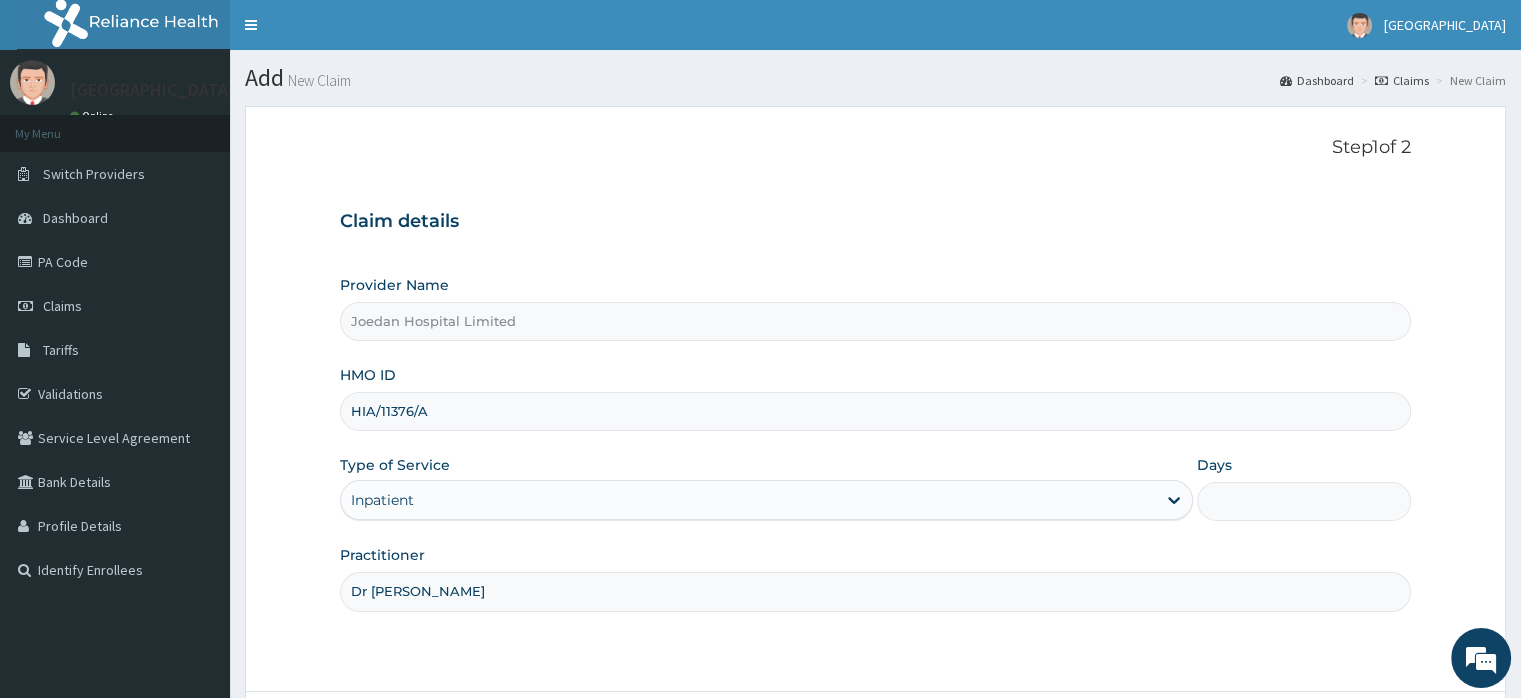 click on "Days" at bounding box center [1303, 501] 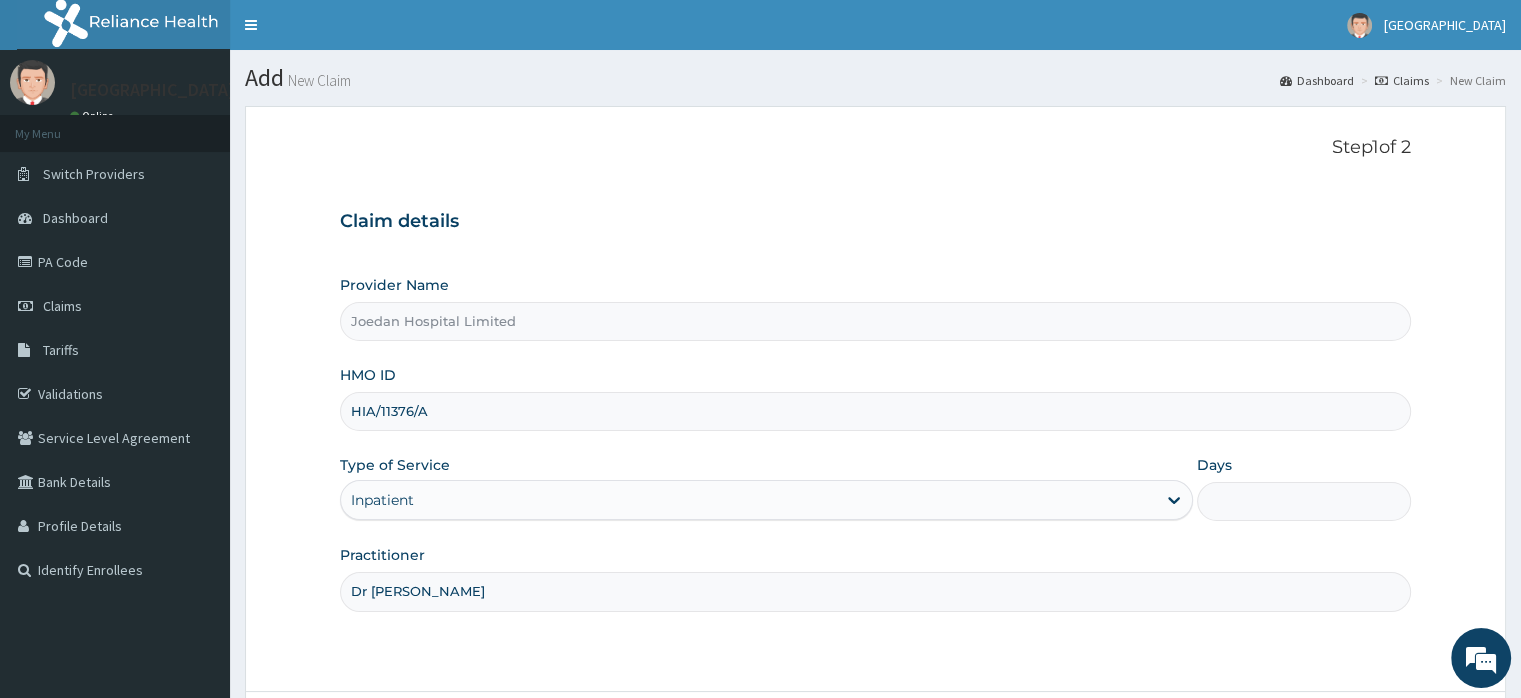 type on "2" 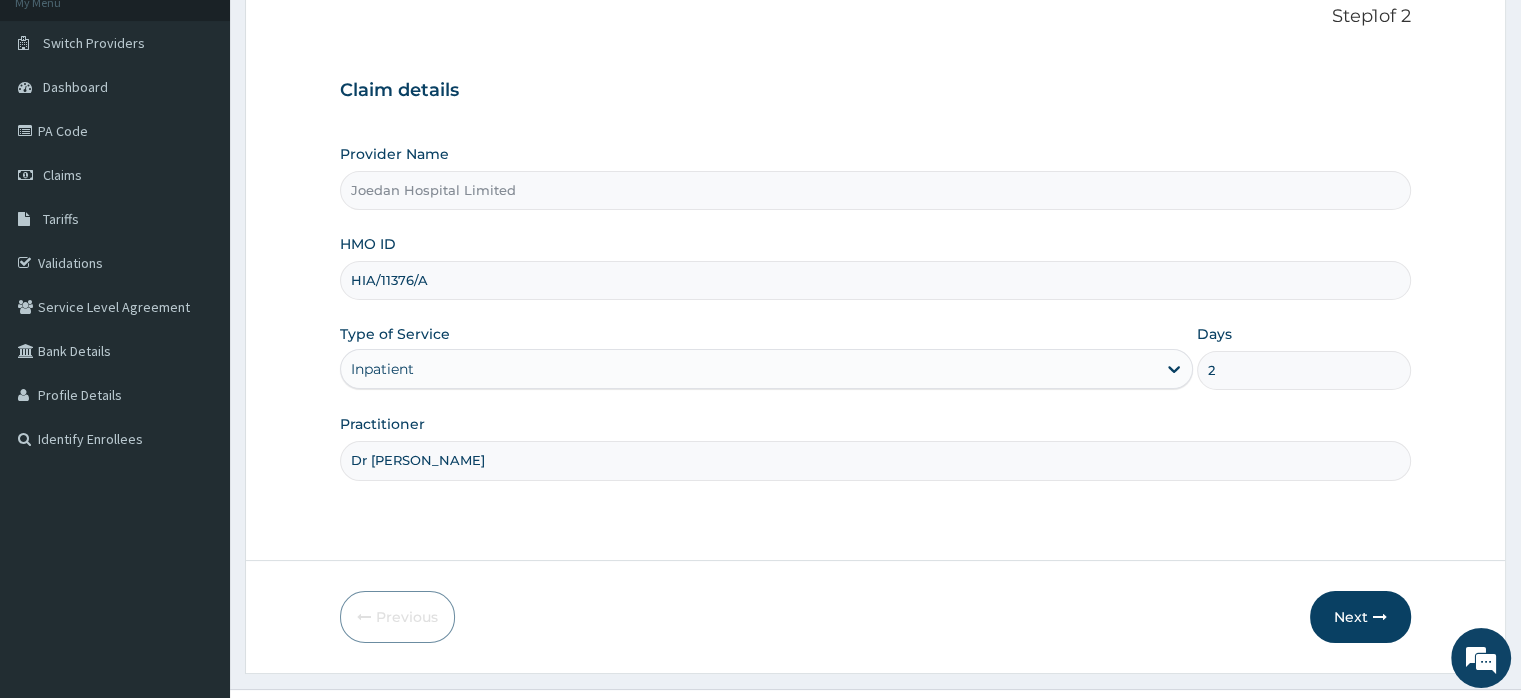 scroll, scrollTop: 172, scrollLeft: 0, axis: vertical 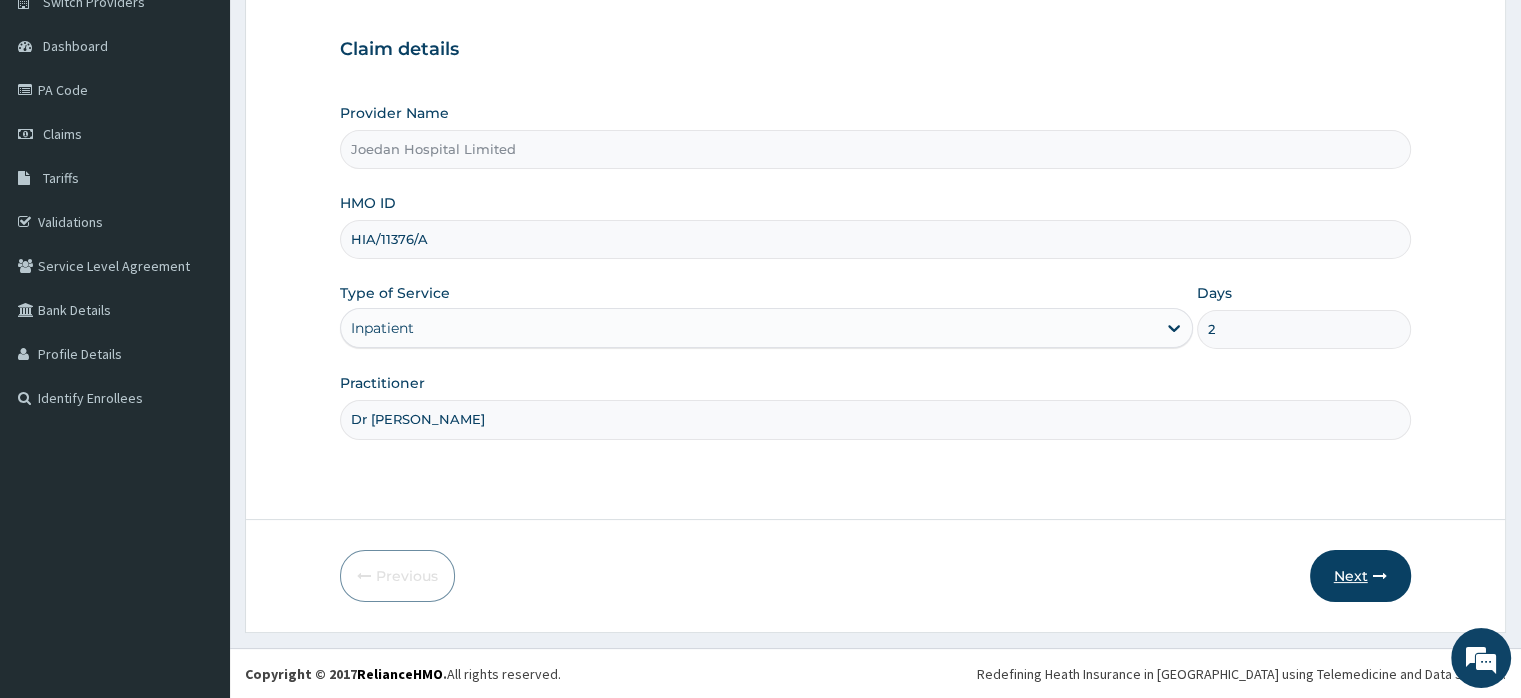 click on "Next" at bounding box center (1360, 576) 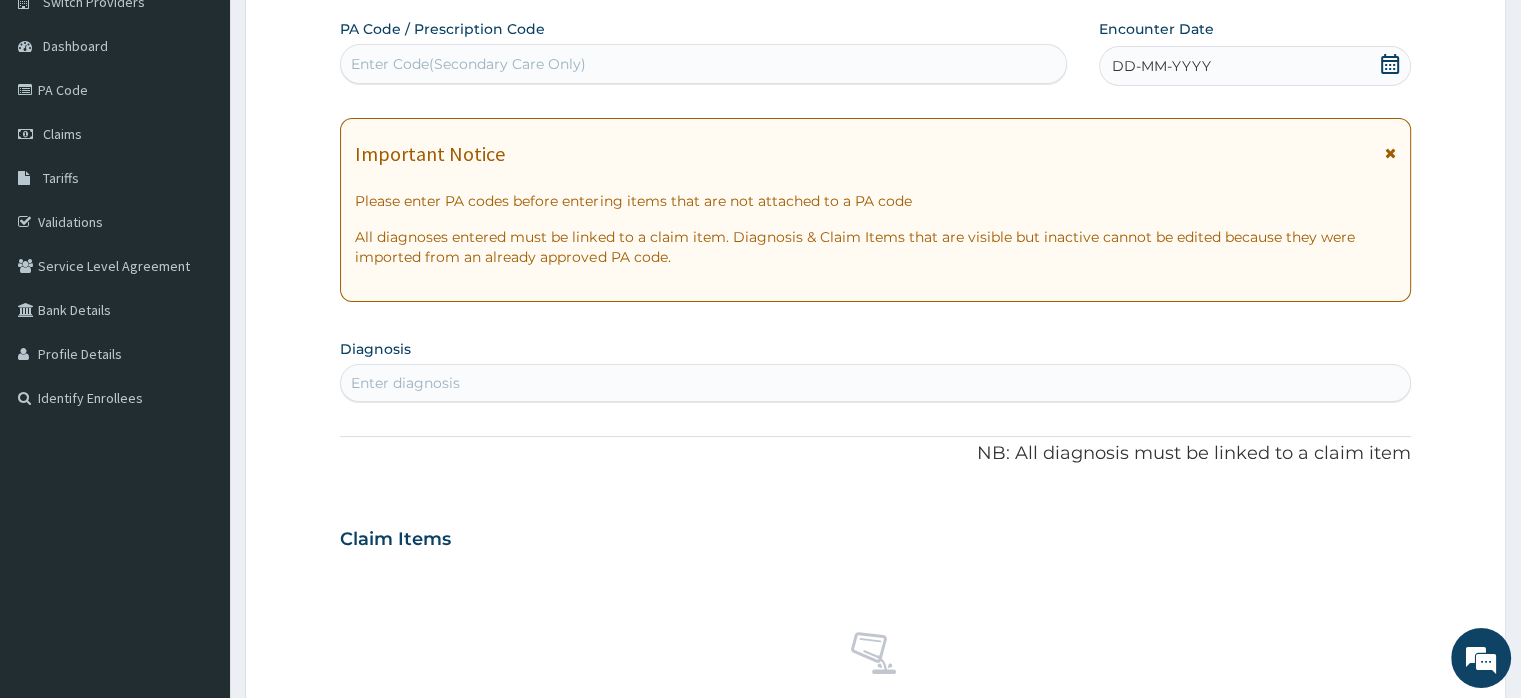 click on "Enter Code(Secondary Care Only)" at bounding box center [468, 64] 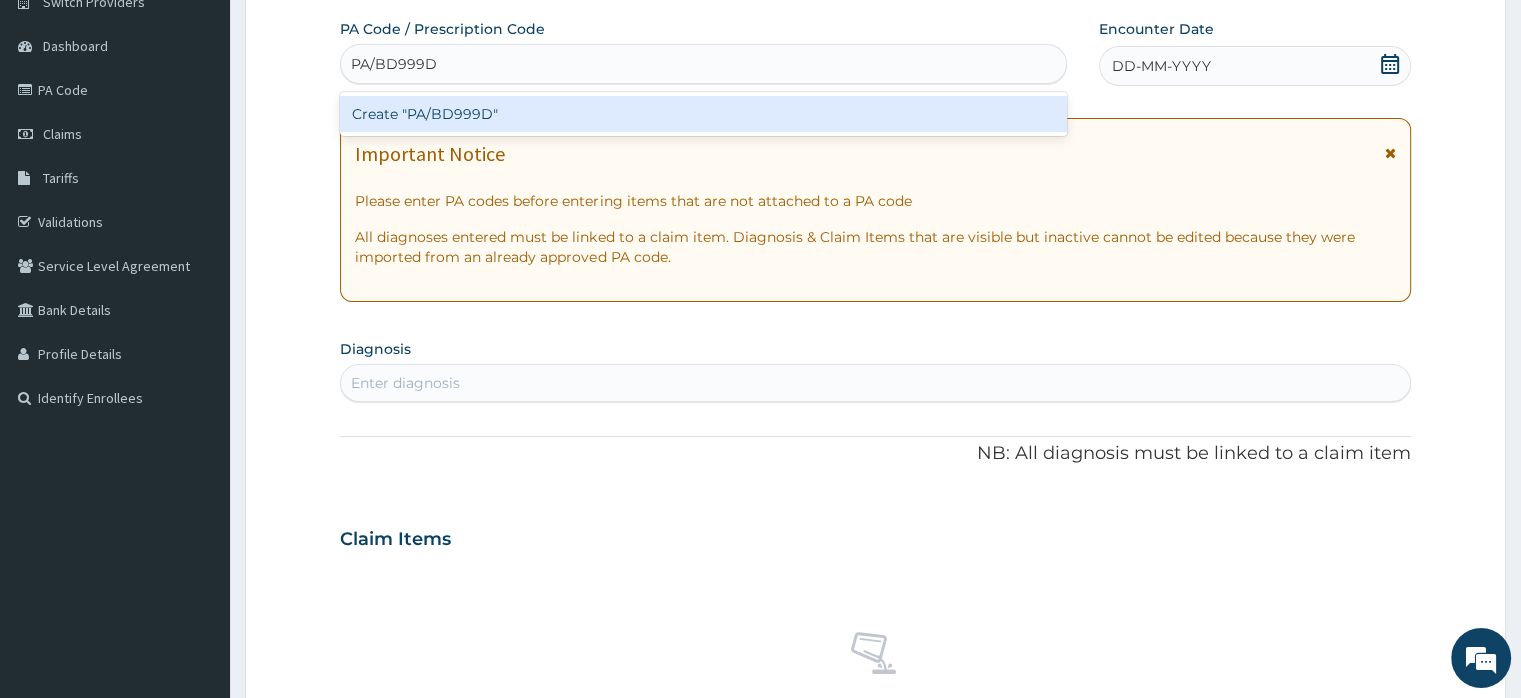 click on "Create "PA/BD999D"" at bounding box center [703, 114] 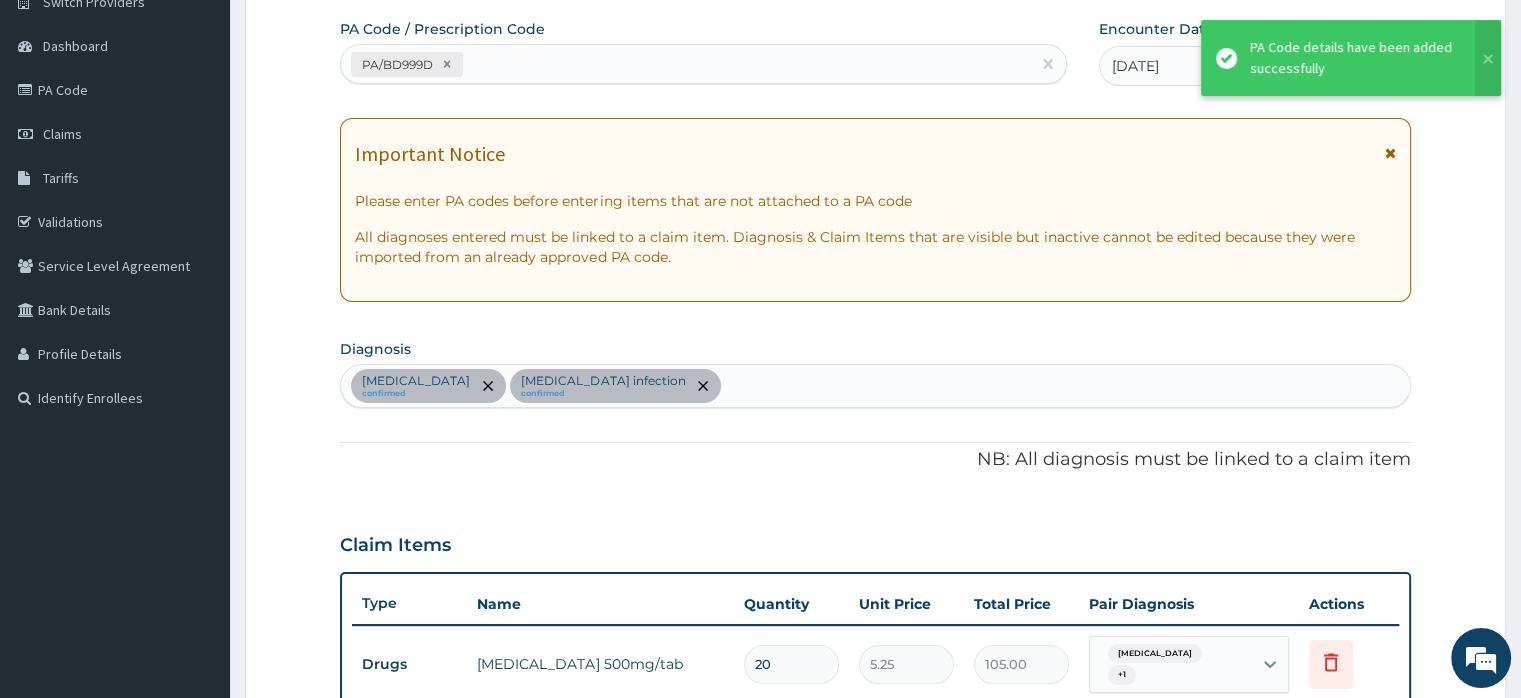 scroll, scrollTop: 1271, scrollLeft: 0, axis: vertical 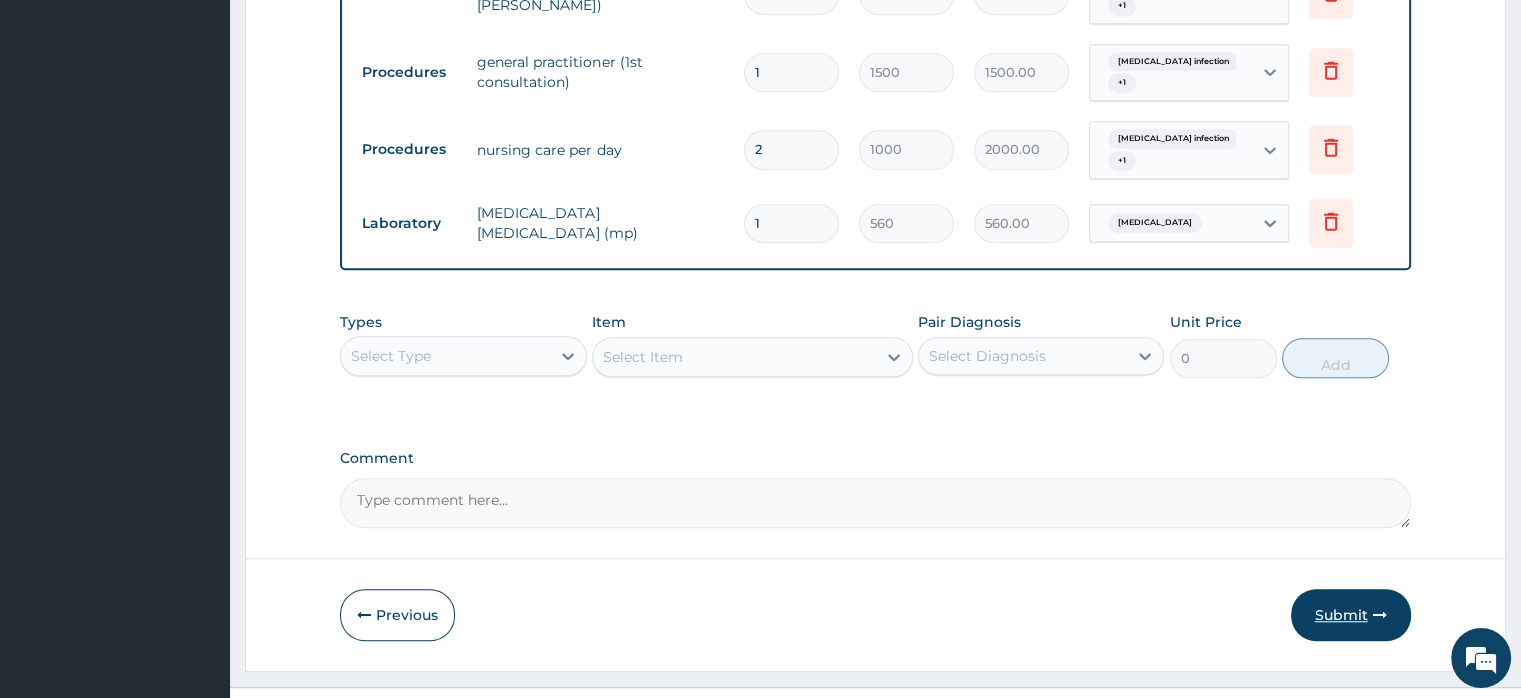 click on "Submit" at bounding box center [1351, 615] 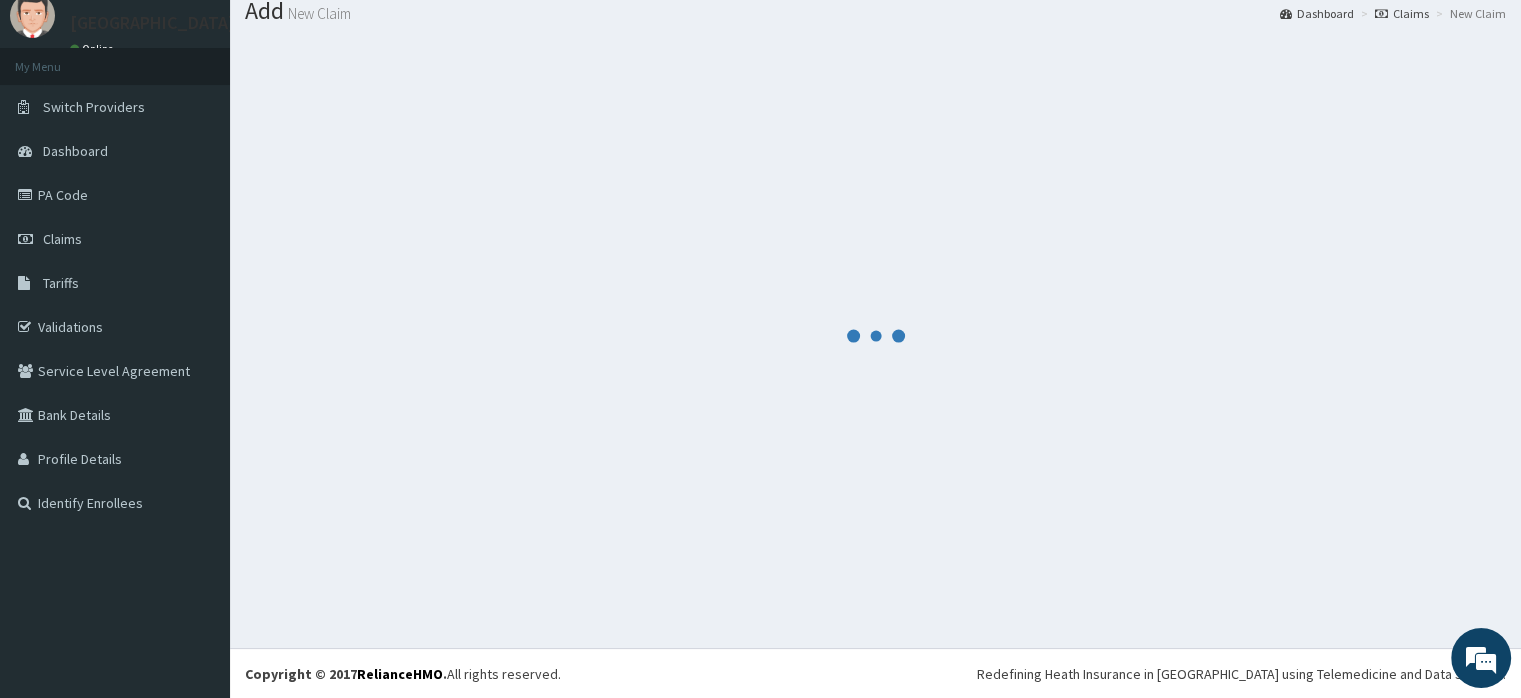 scroll, scrollTop: 1436, scrollLeft: 0, axis: vertical 